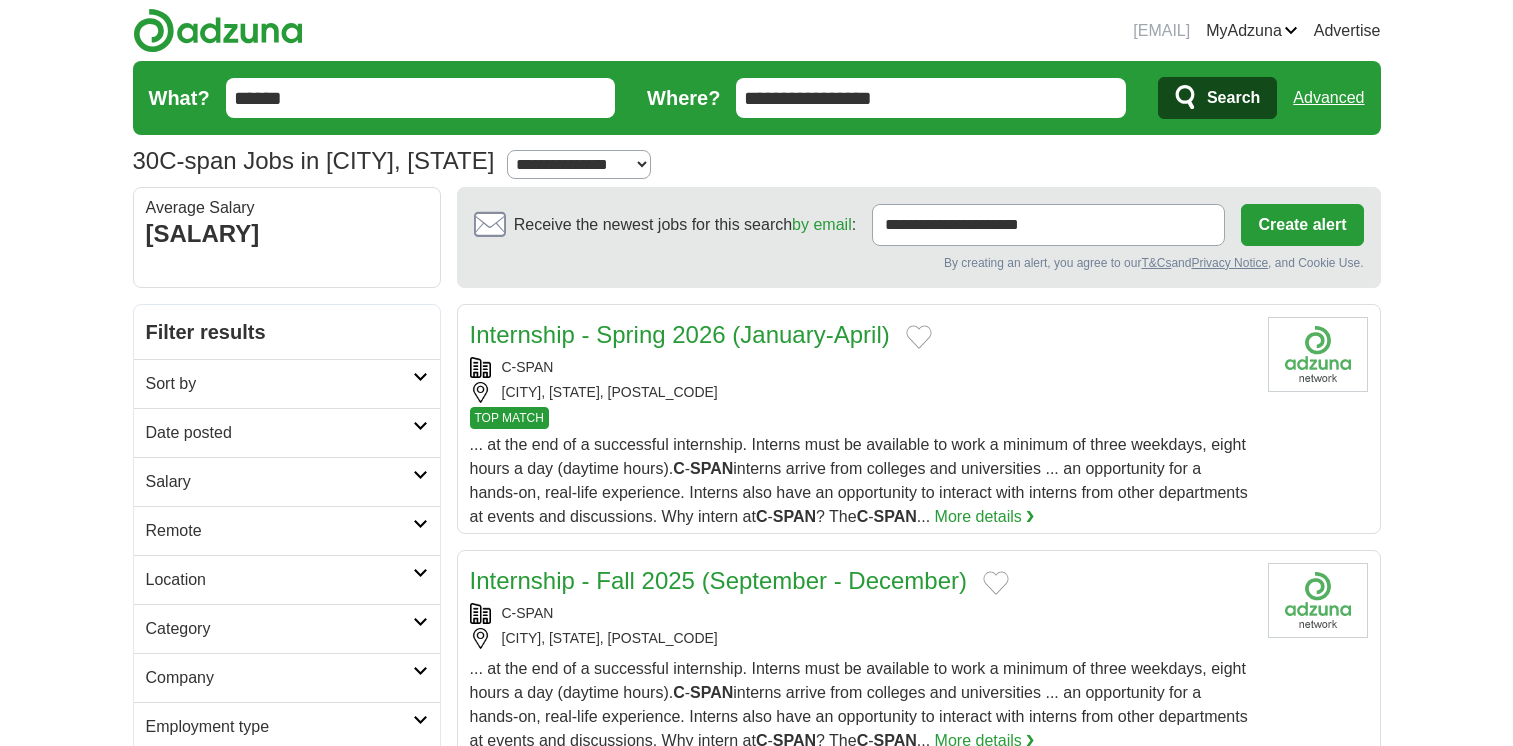 scroll, scrollTop: 0, scrollLeft: 0, axis: both 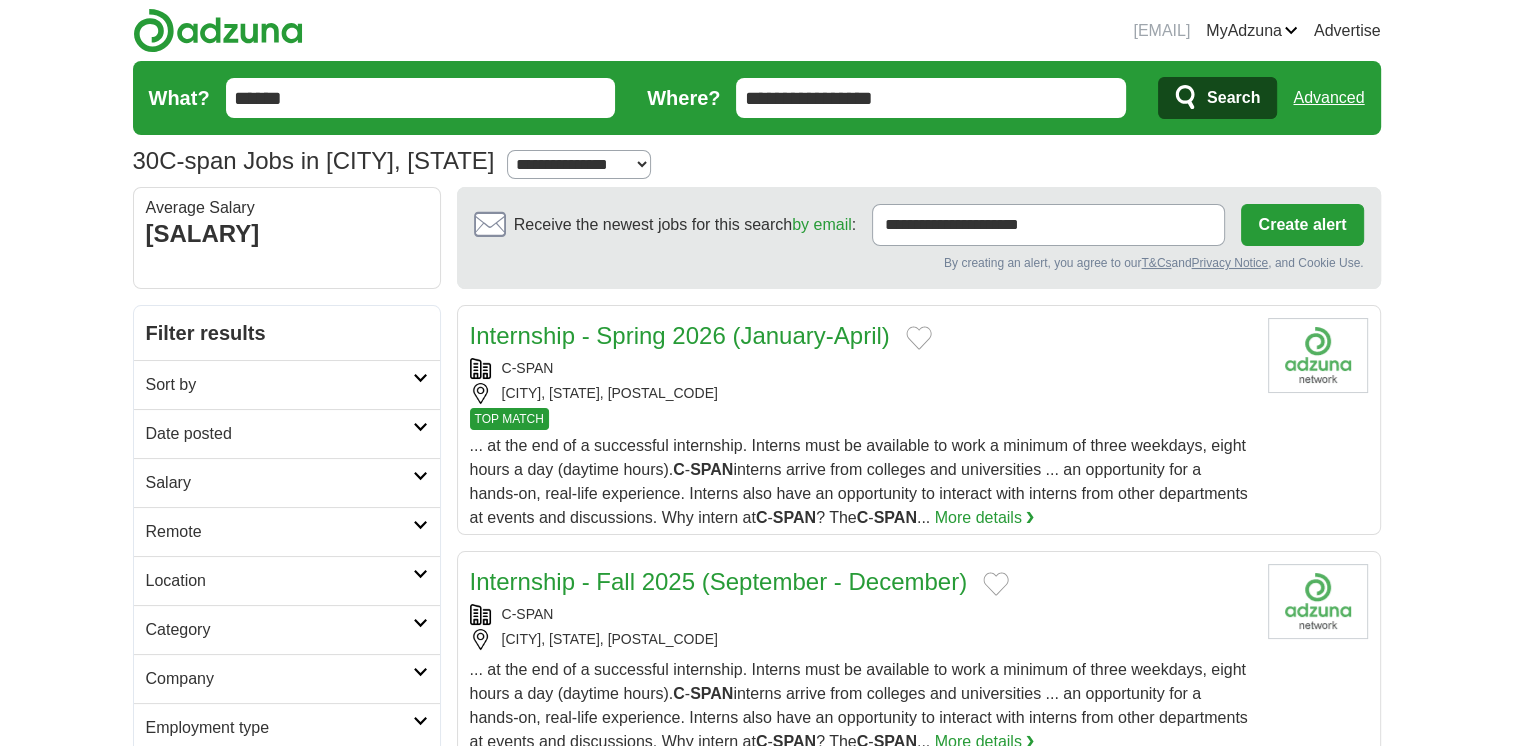 click on "**********" at bounding box center (579, 164) 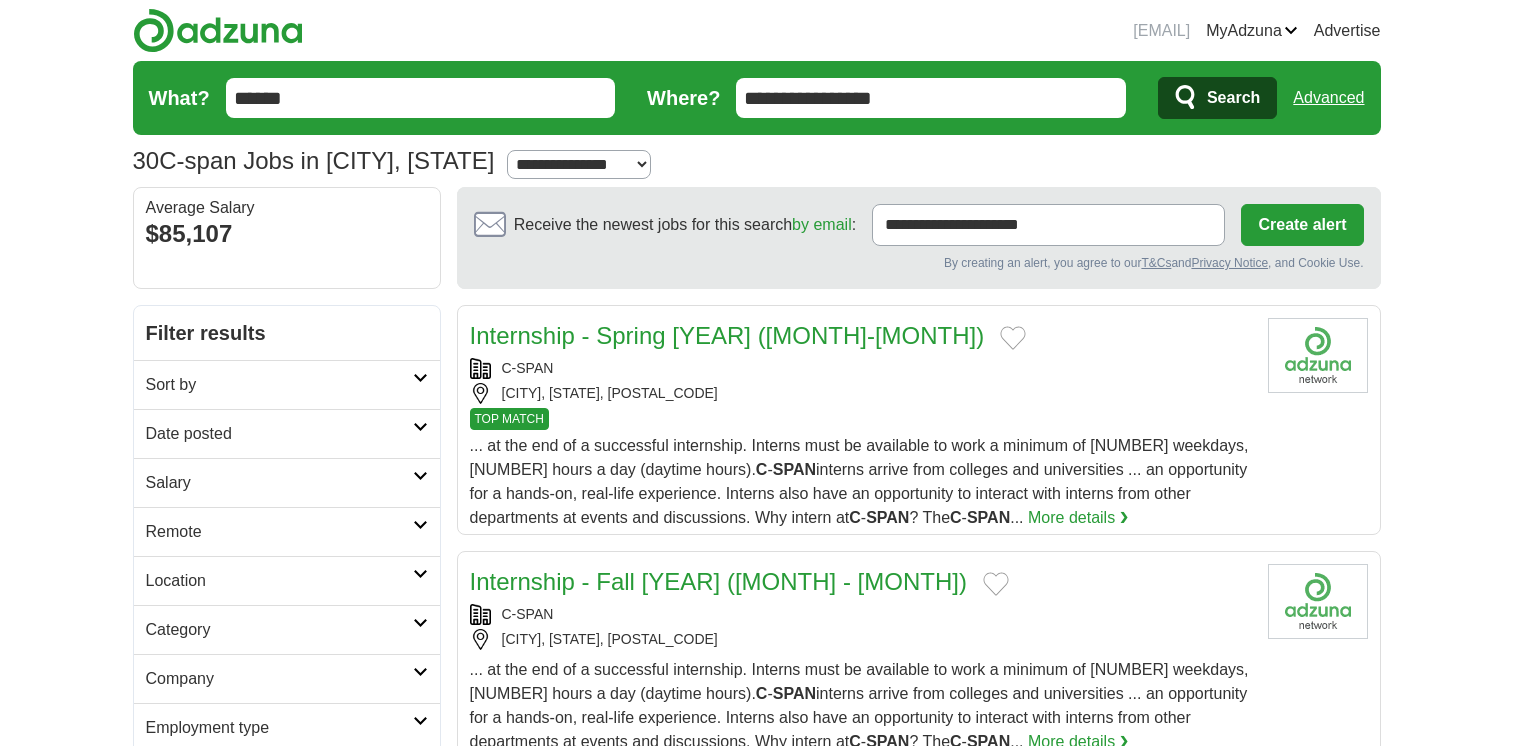 scroll, scrollTop: 0, scrollLeft: 0, axis: both 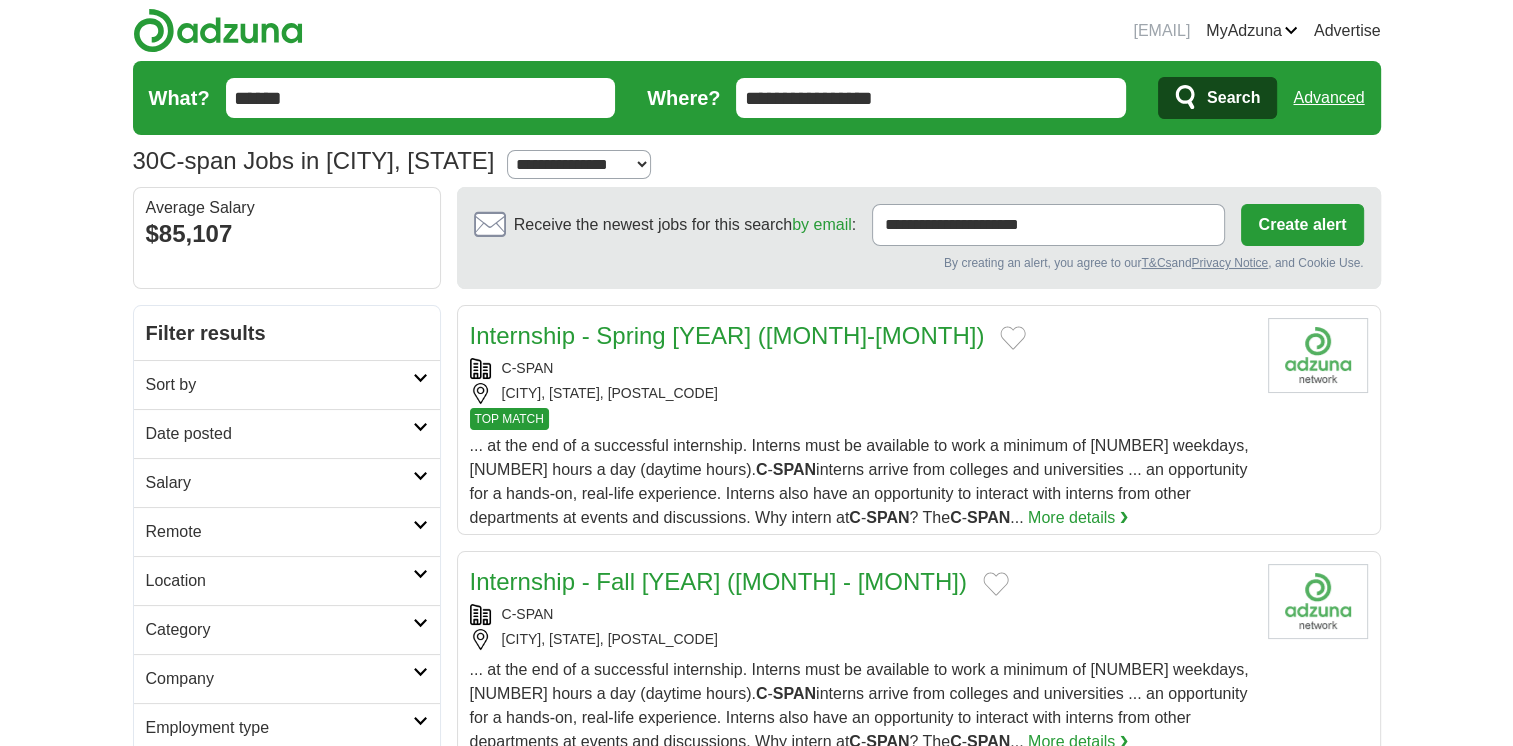 click on "**********" at bounding box center (757, 161) 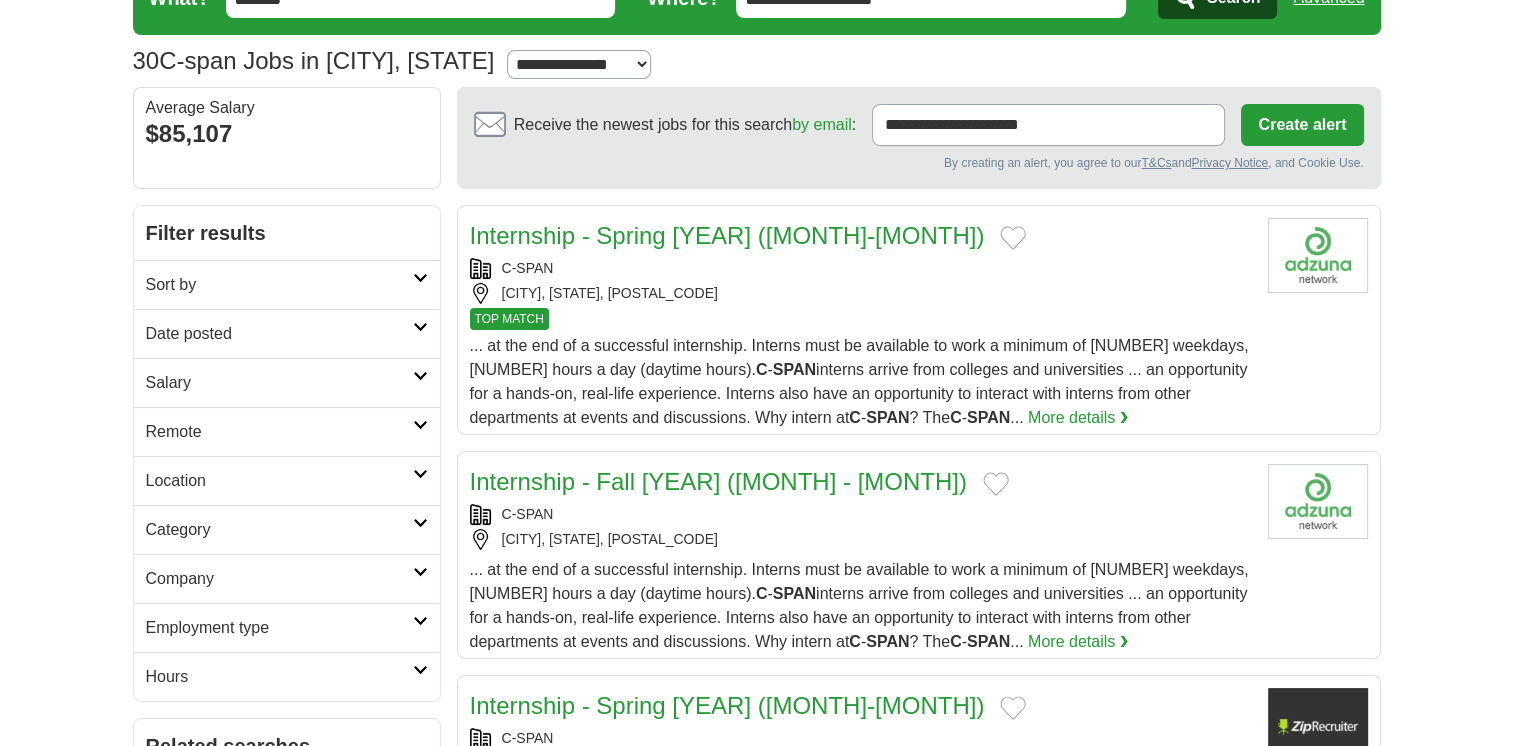 scroll, scrollTop: 200, scrollLeft: 0, axis: vertical 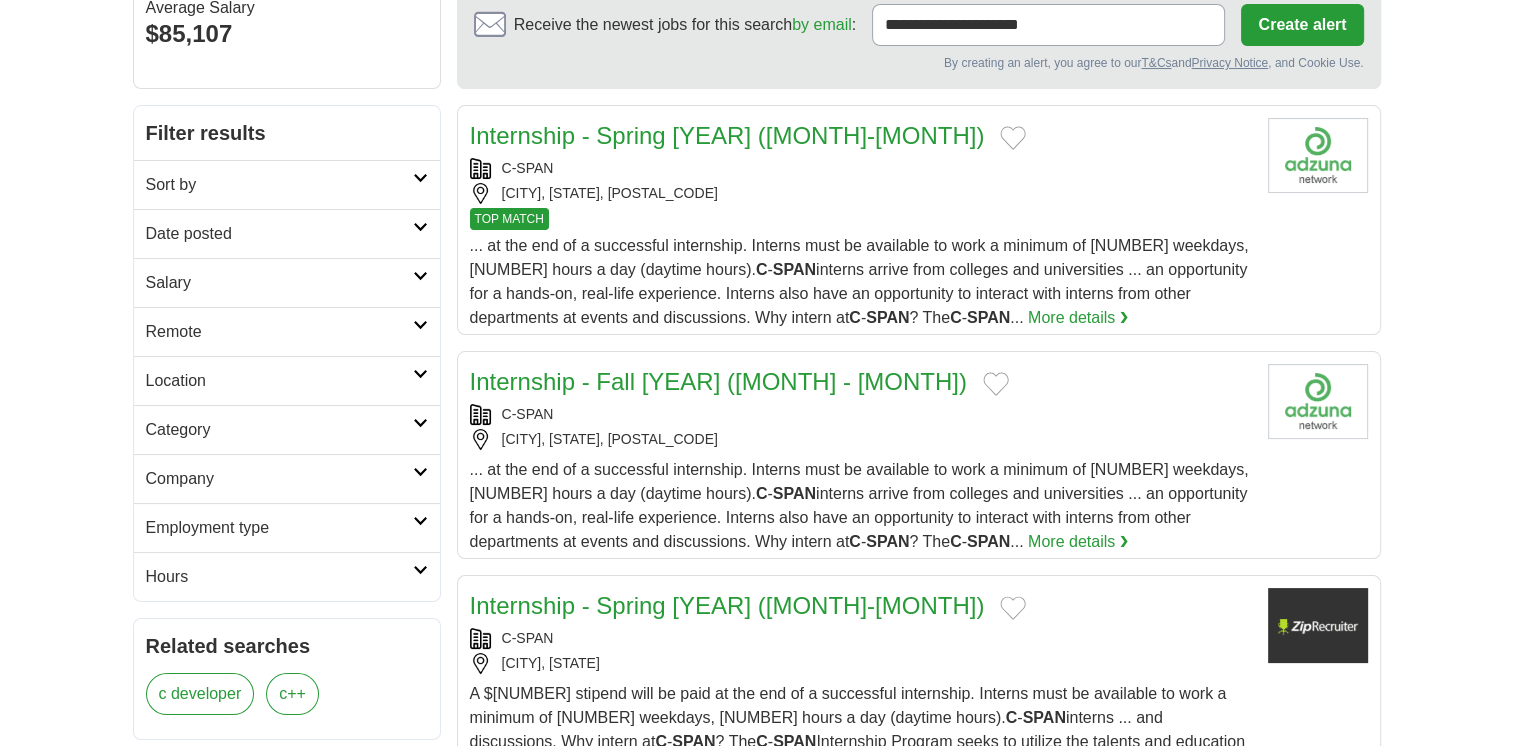click on "Employment type" at bounding box center [279, 528] 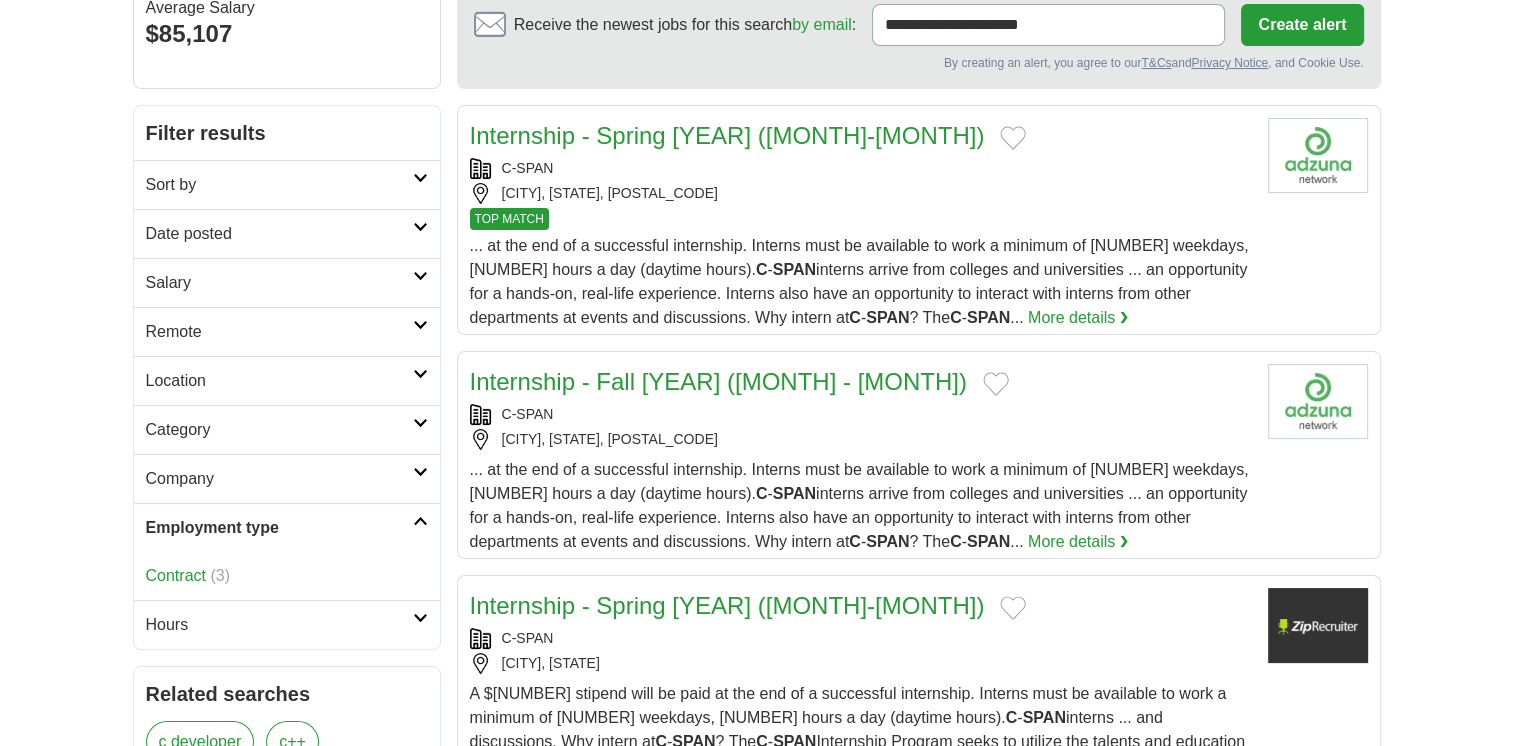 scroll, scrollTop: 300, scrollLeft: 0, axis: vertical 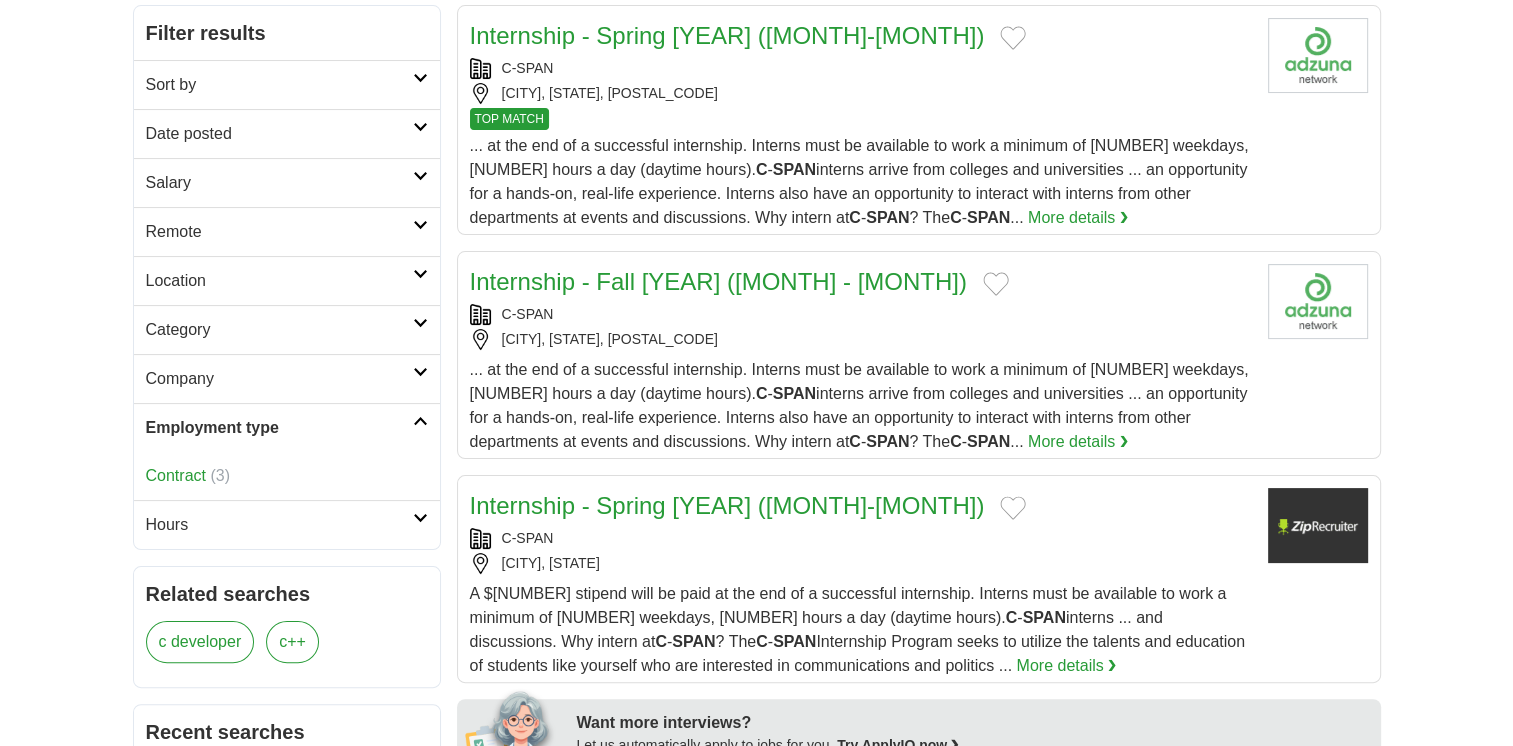 click at bounding box center [420, 518] 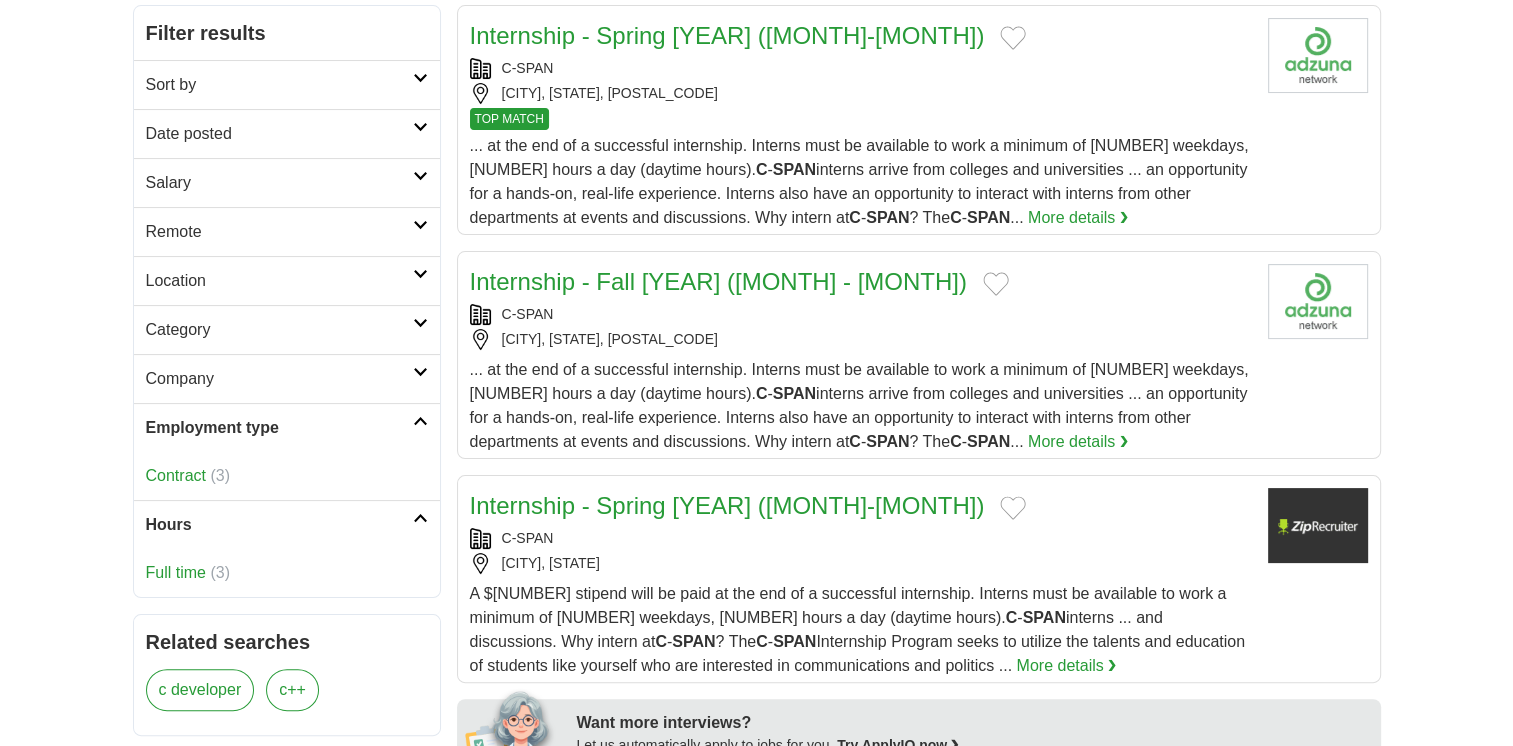 click on "Full time   (3)" at bounding box center [287, 573] 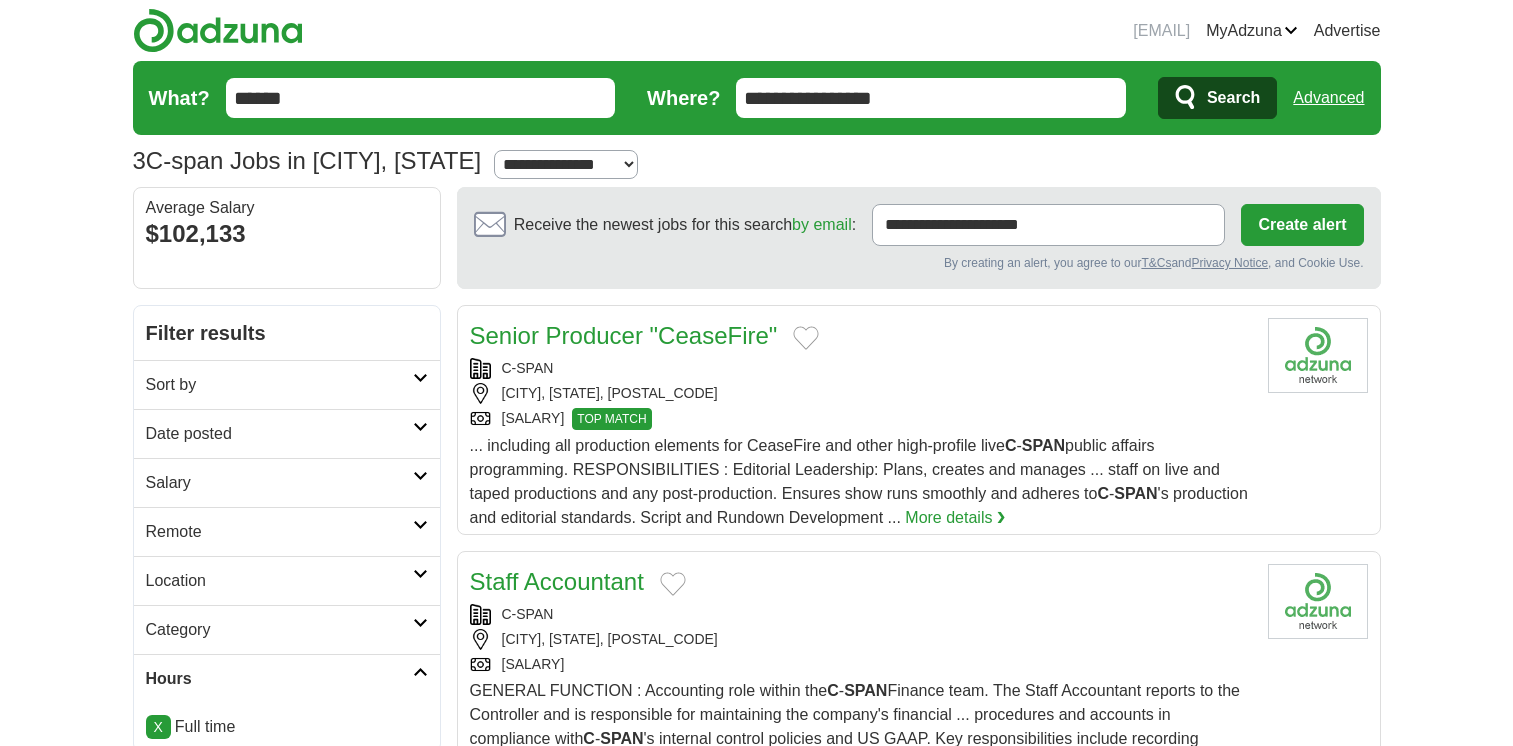scroll, scrollTop: 0, scrollLeft: 0, axis: both 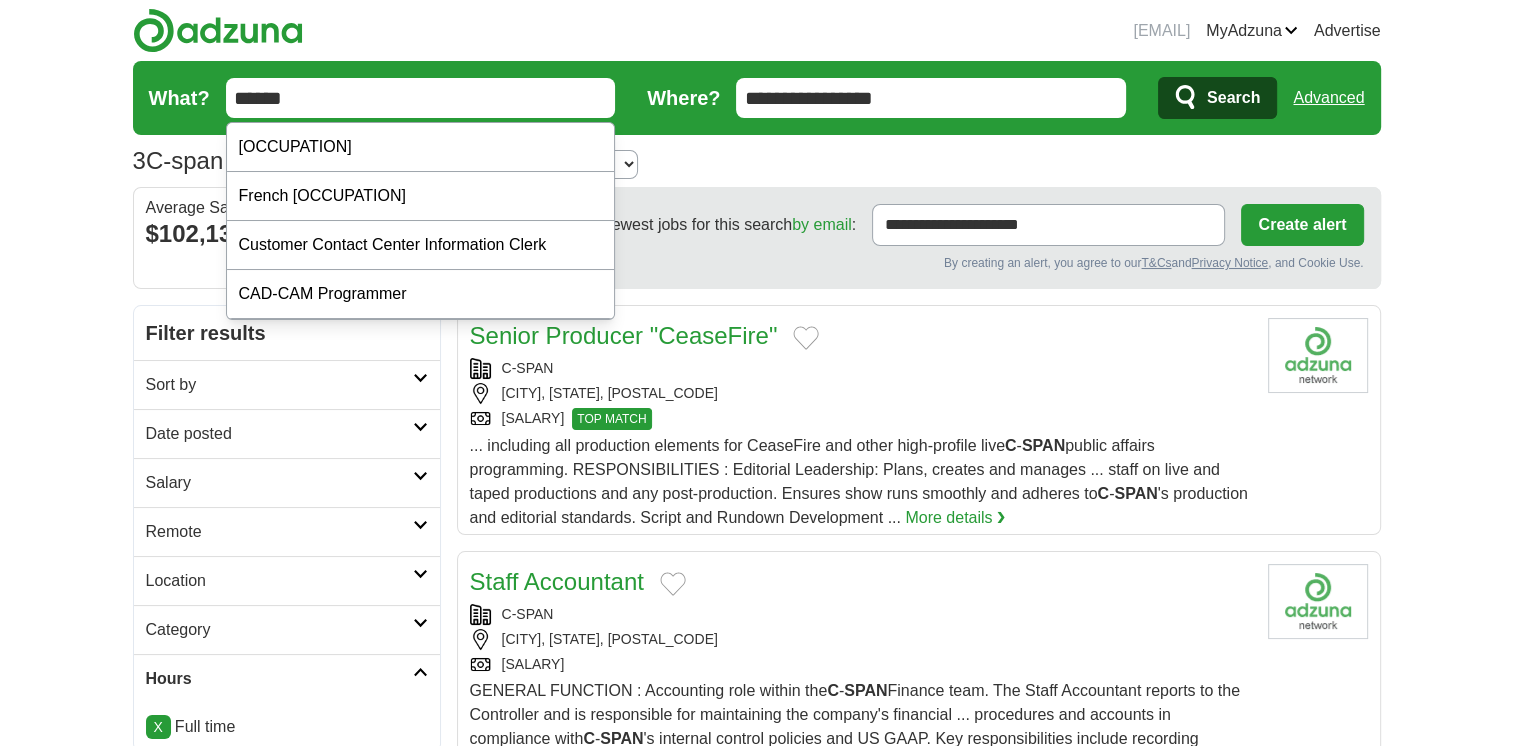drag, startPoint x: 517, startPoint y: 99, endPoint x: 152, endPoint y: 65, distance: 366.58014 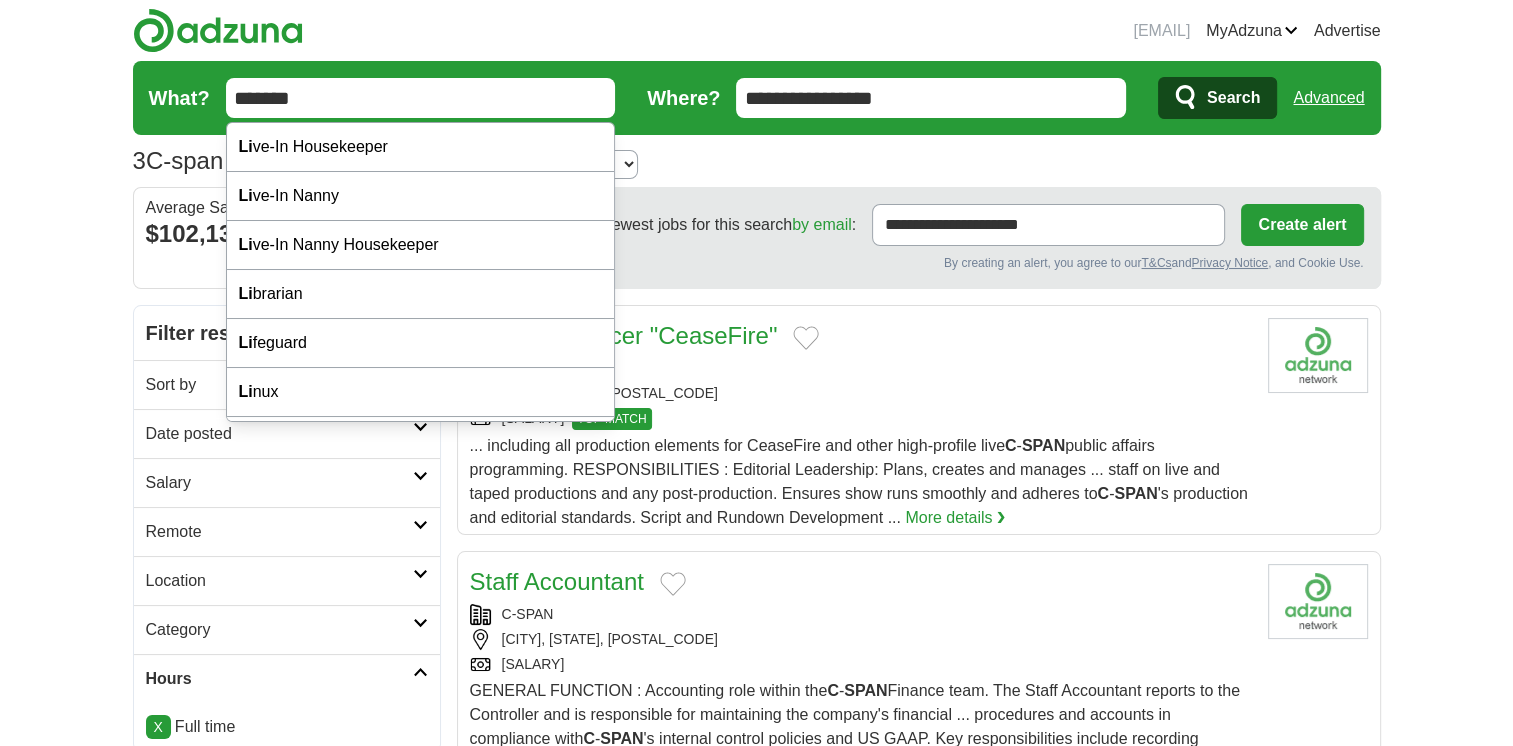 type on "*******" 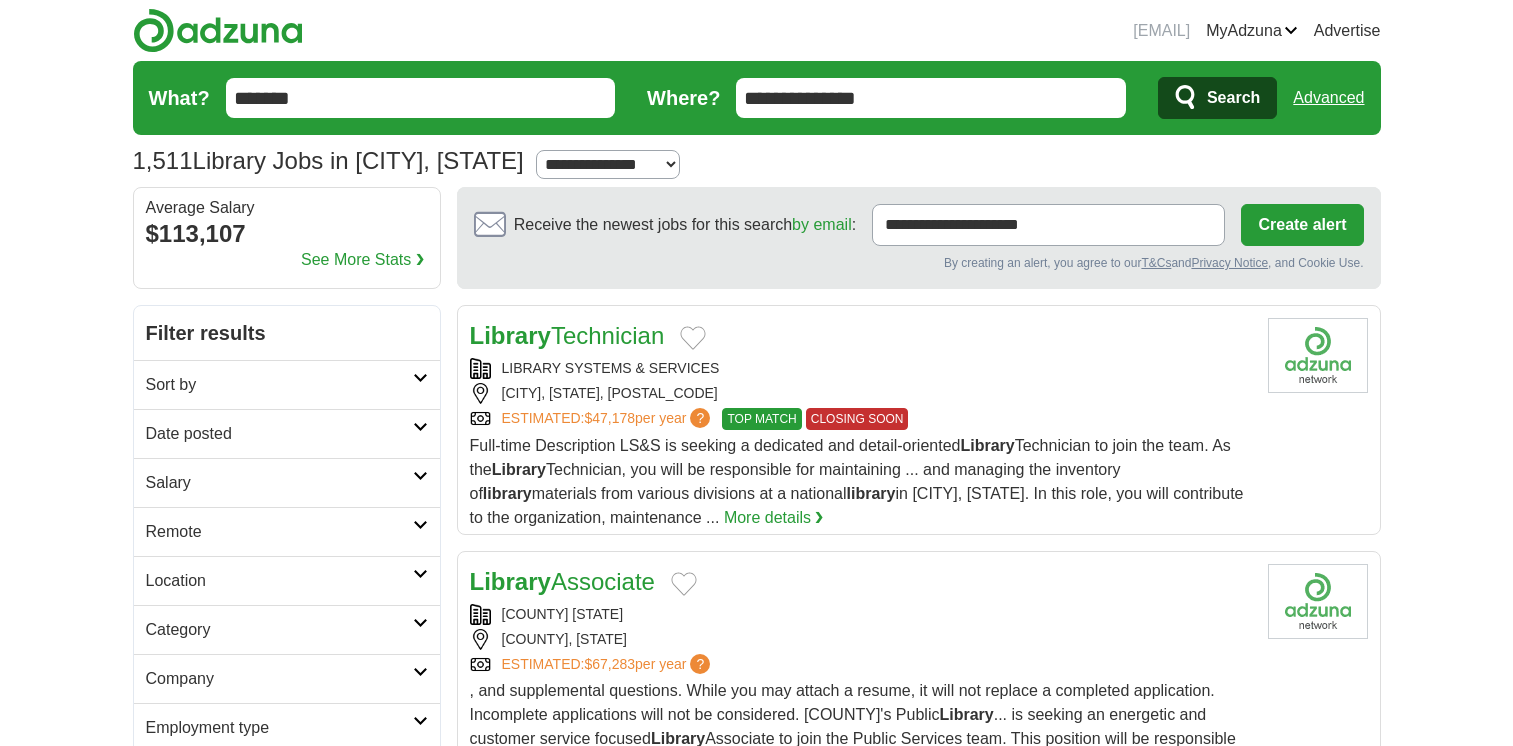 scroll, scrollTop: 0, scrollLeft: 0, axis: both 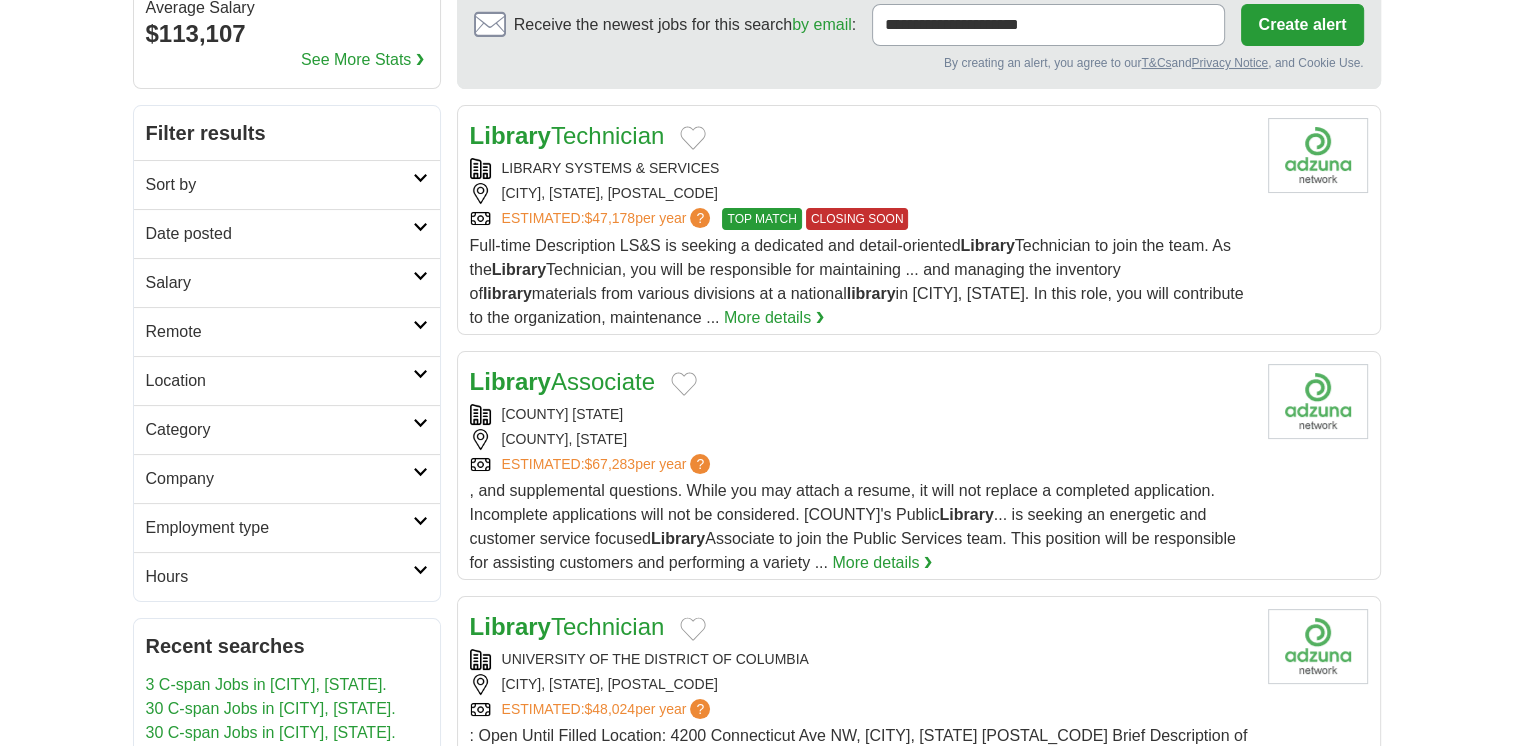 click on "Hours" at bounding box center [279, 577] 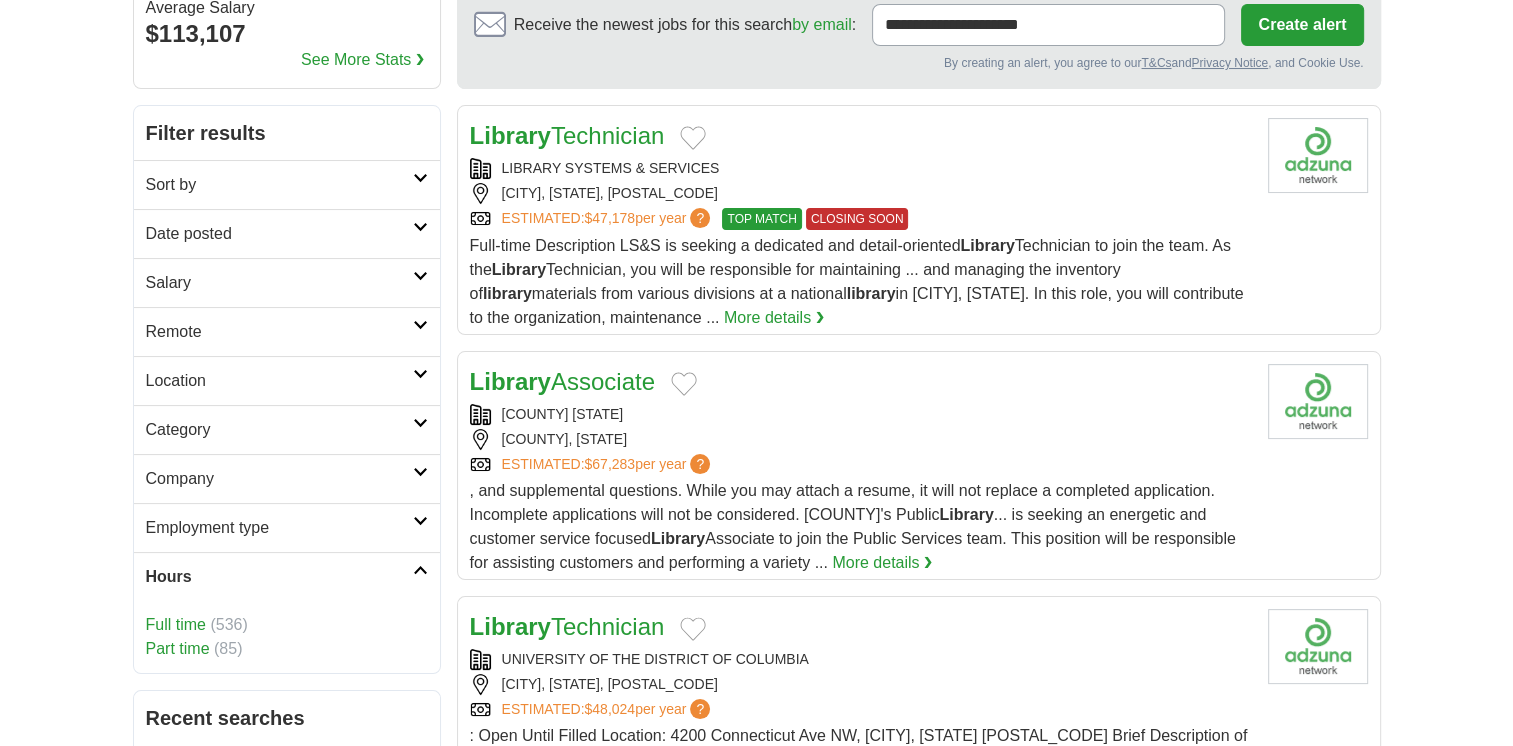 click on "Full time" at bounding box center [176, 624] 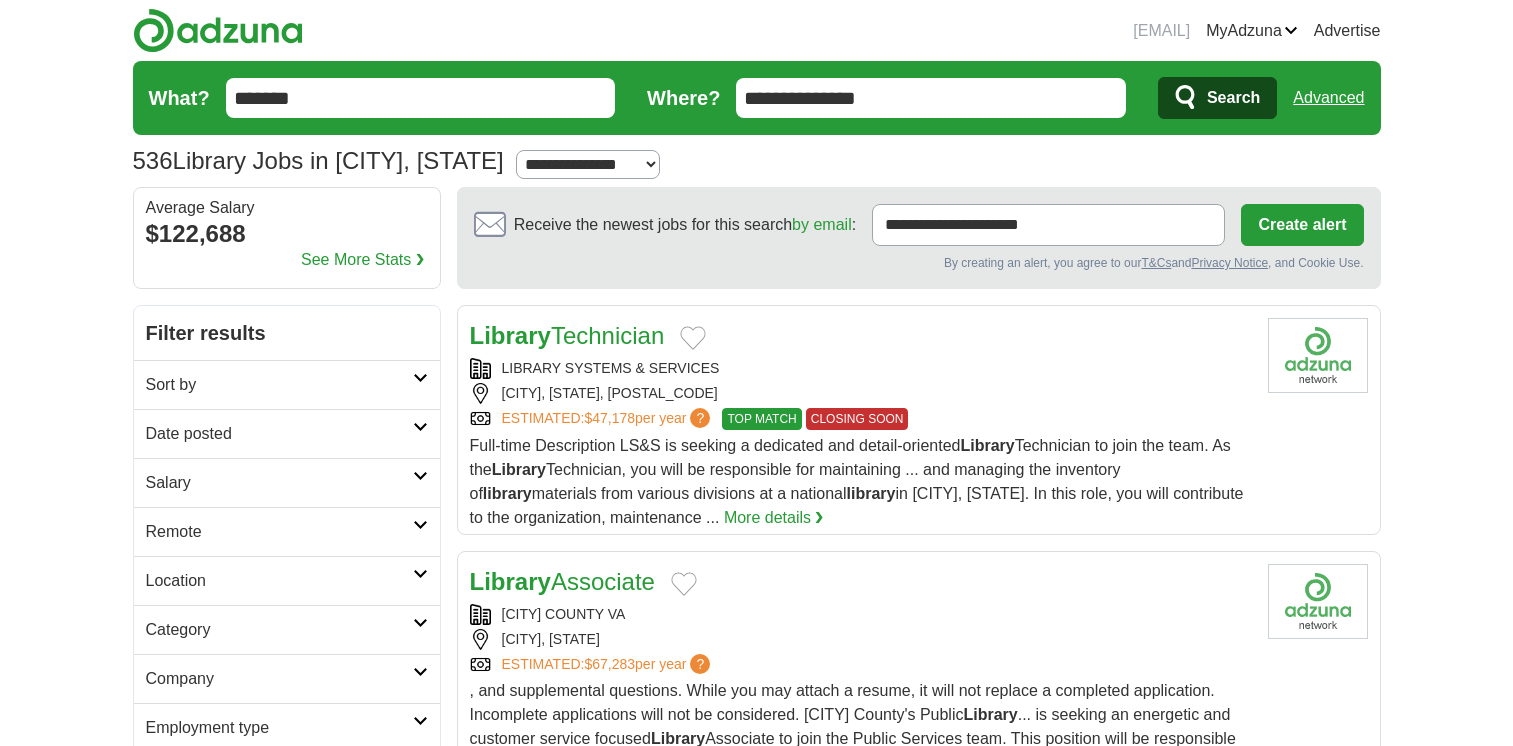scroll, scrollTop: 0, scrollLeft: 0, axis: both 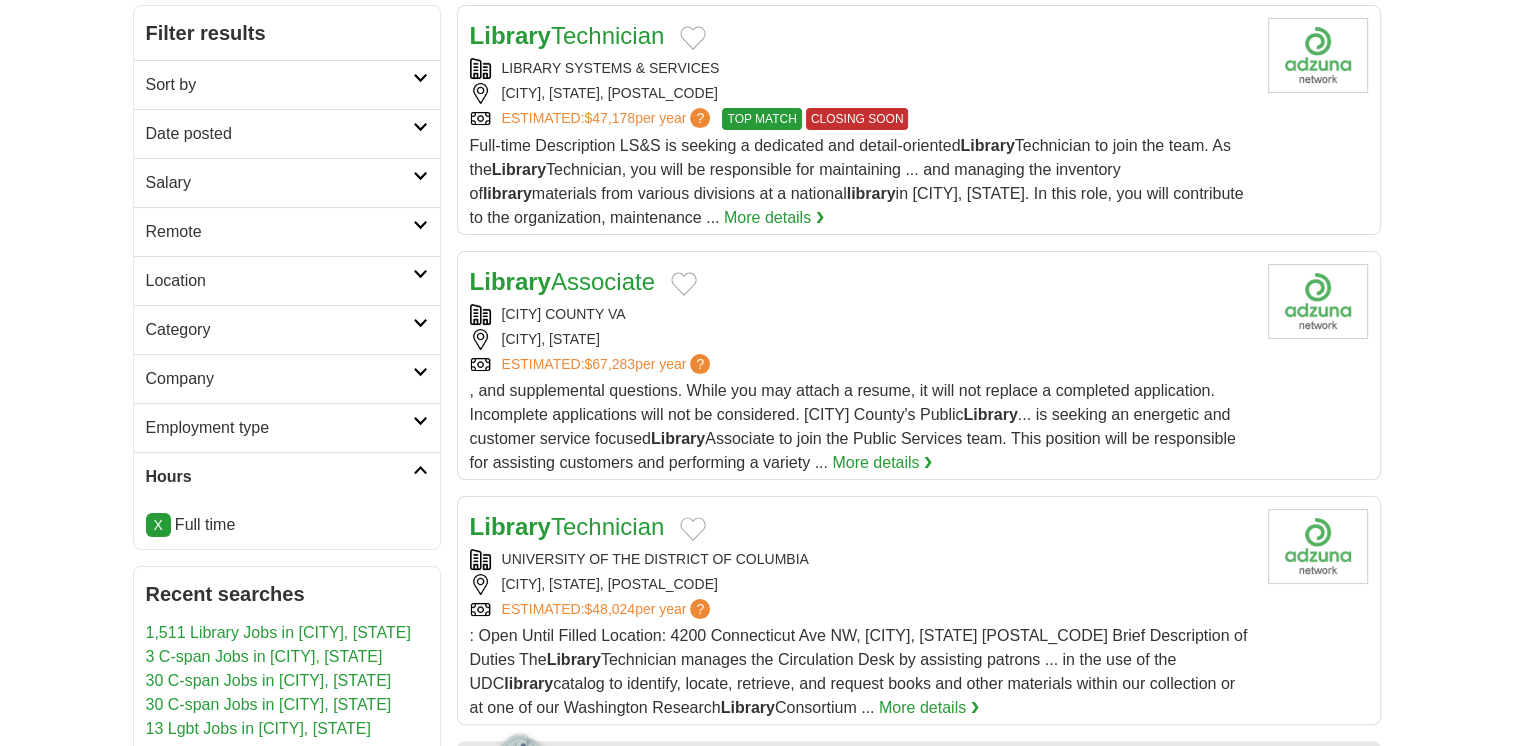 click on "Employment type" at bounding box center (287, 427) 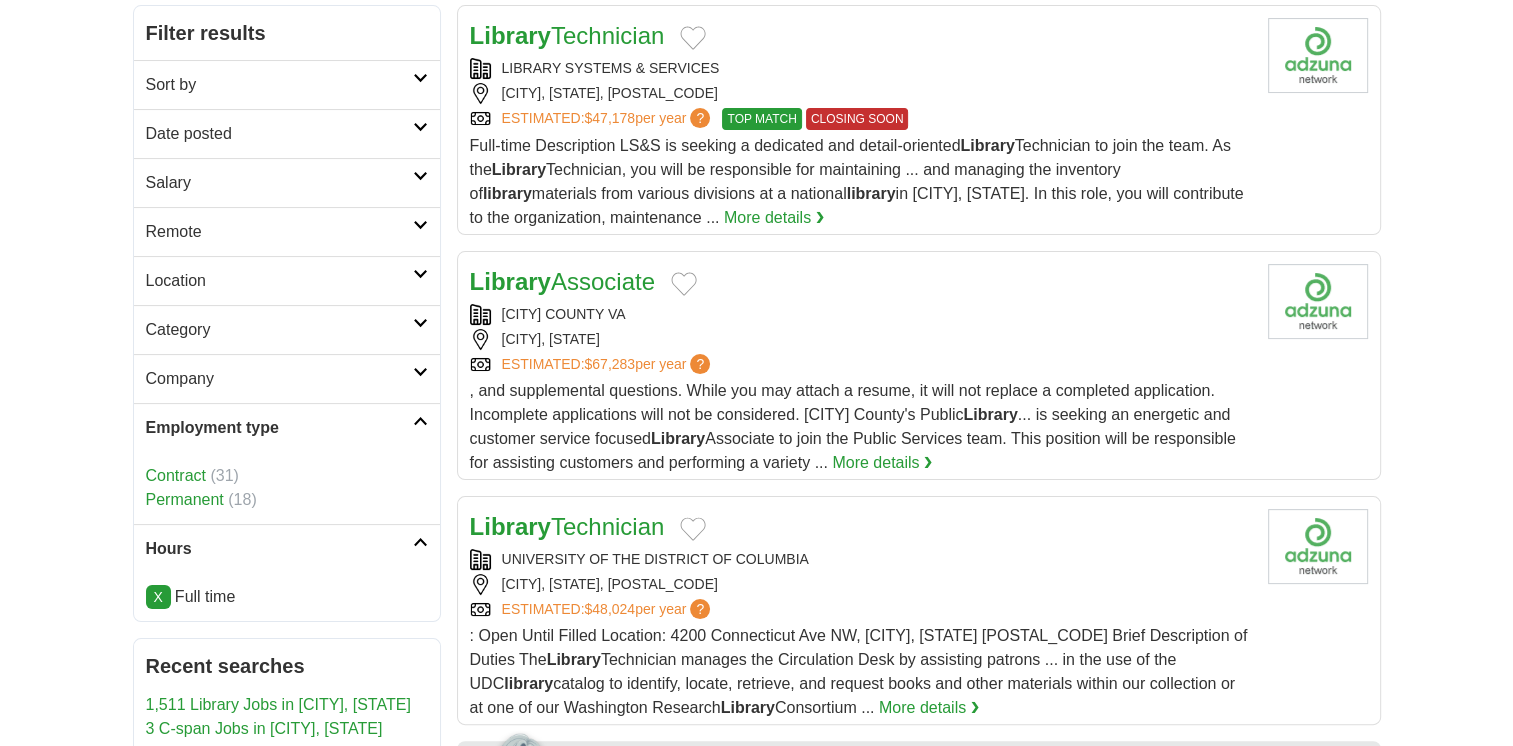 click on "Employment type" at bounding box center (279, 428) 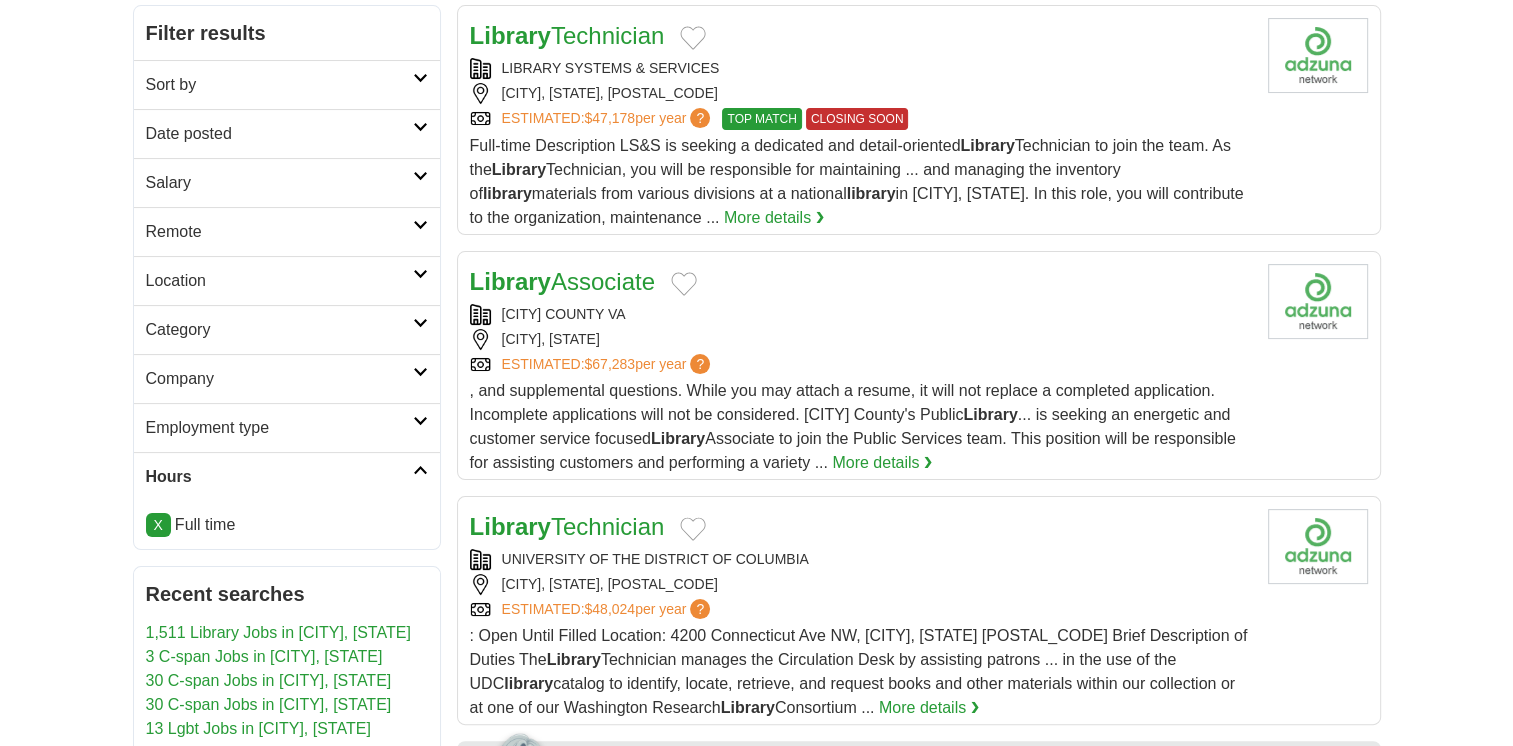 click on "Location" at bounding box center (279, 281) 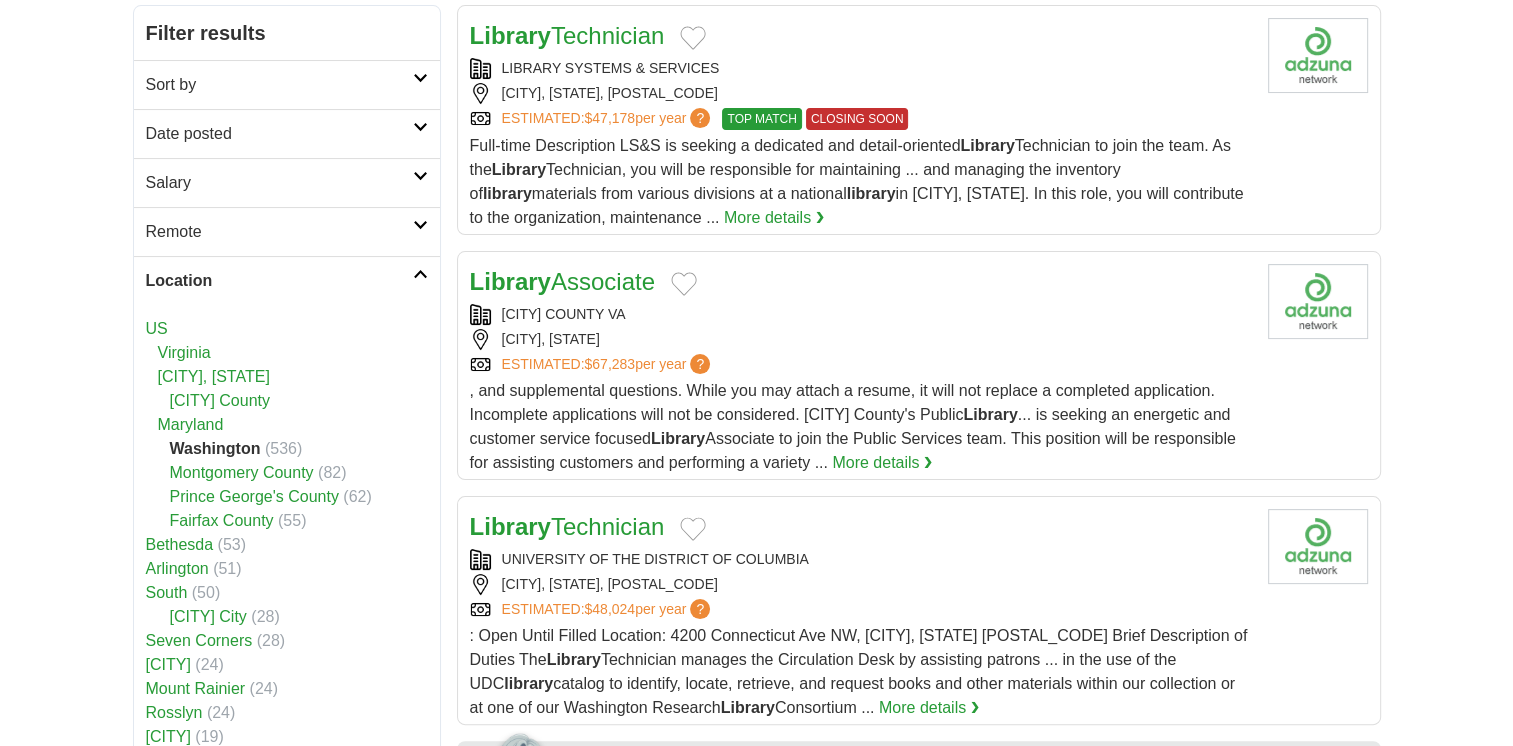 click on "[CITY], [STATE]" at bounding box center (214, 376) 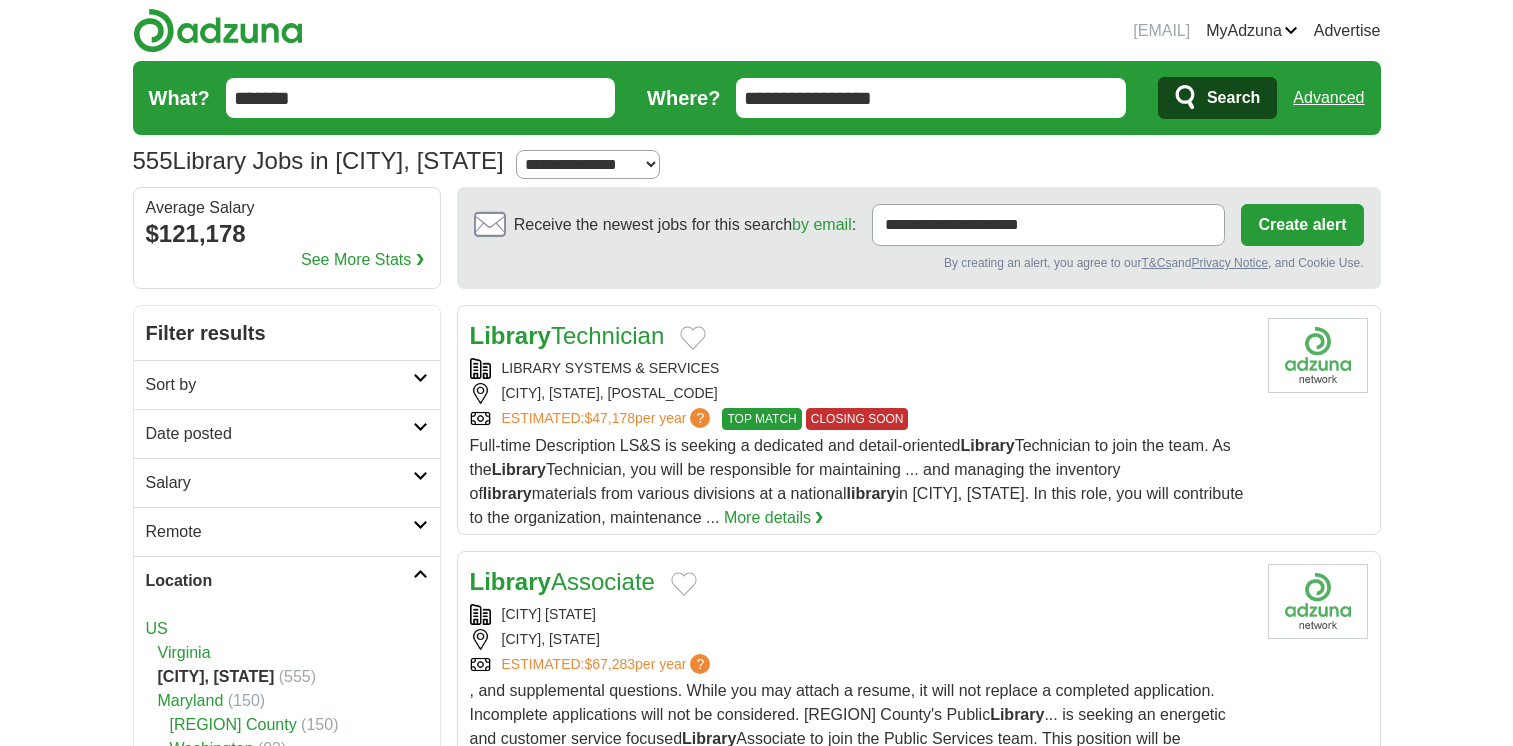scroll, scrollTop: 0, scrollLeft: 0, axis: both 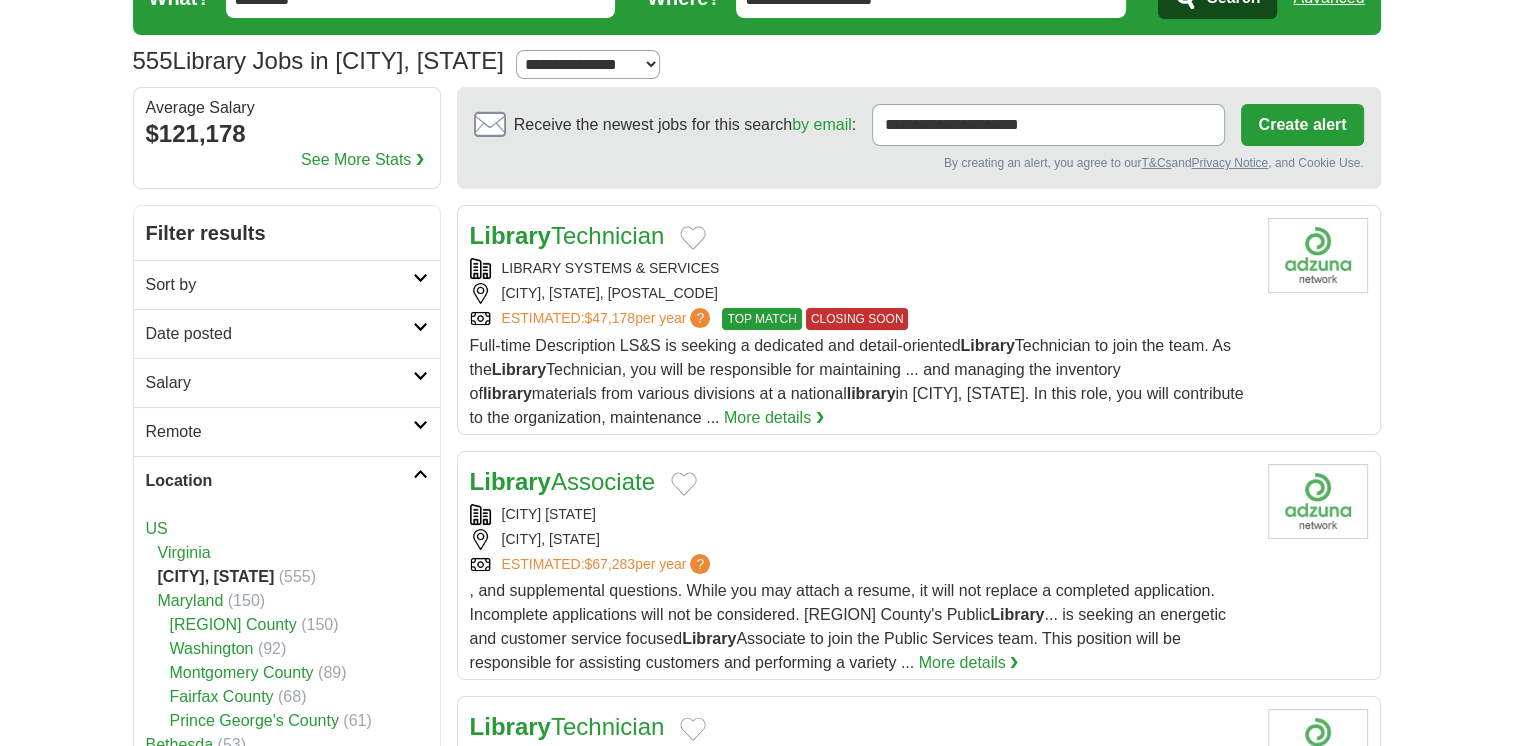 click on "Location" at bounding box center (279, 481) 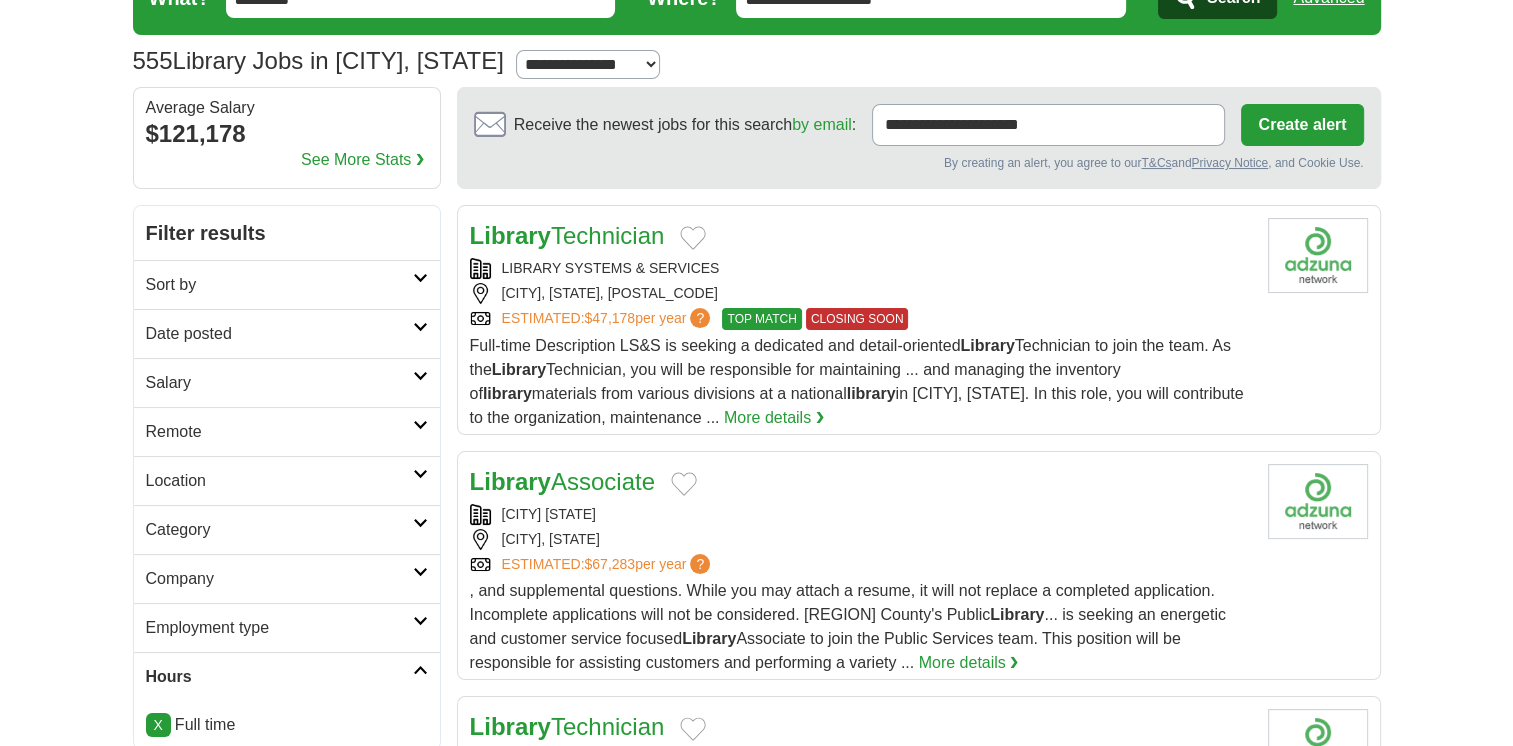 click on "Remote" at bounding box center [279, 432] 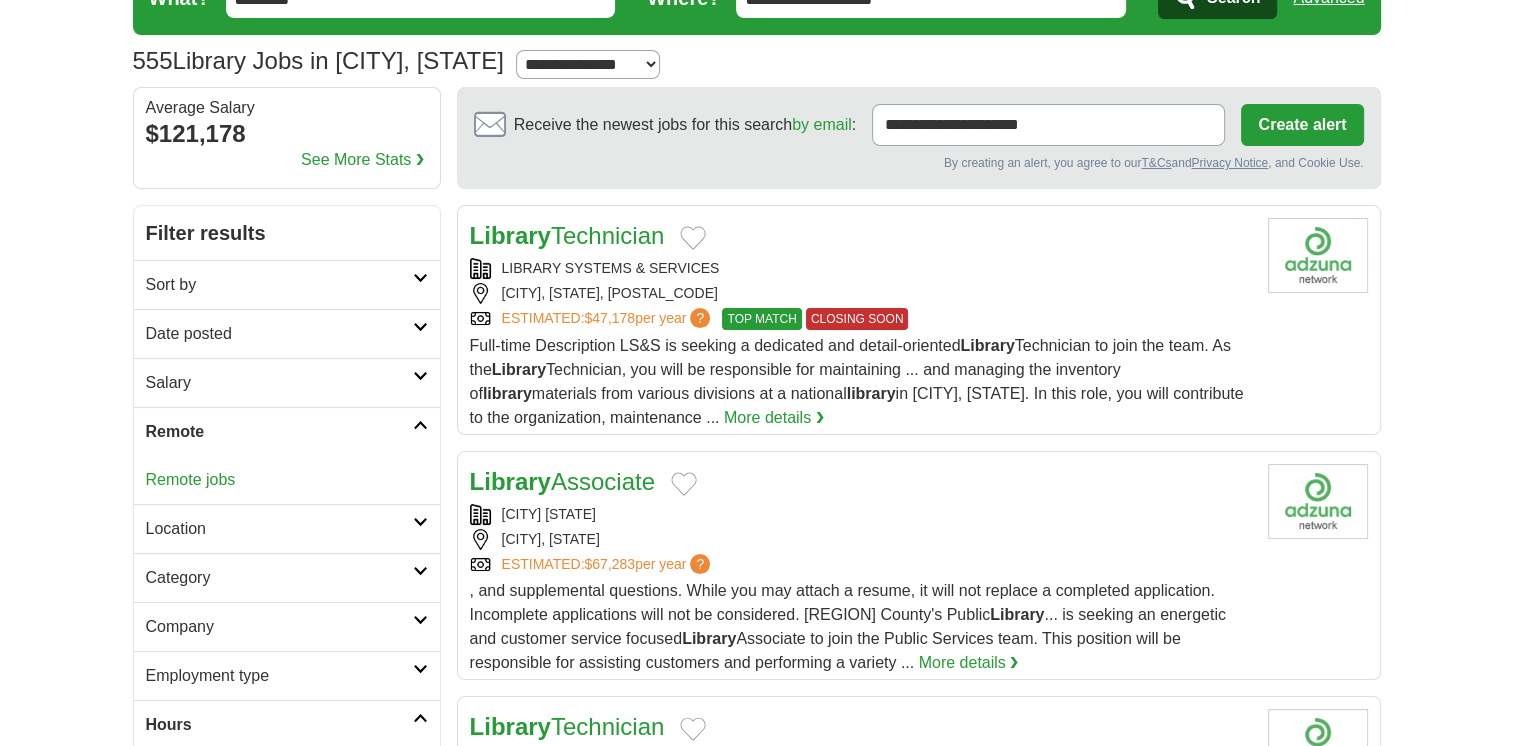 click on "Remote" at bounding box center (279, 432) 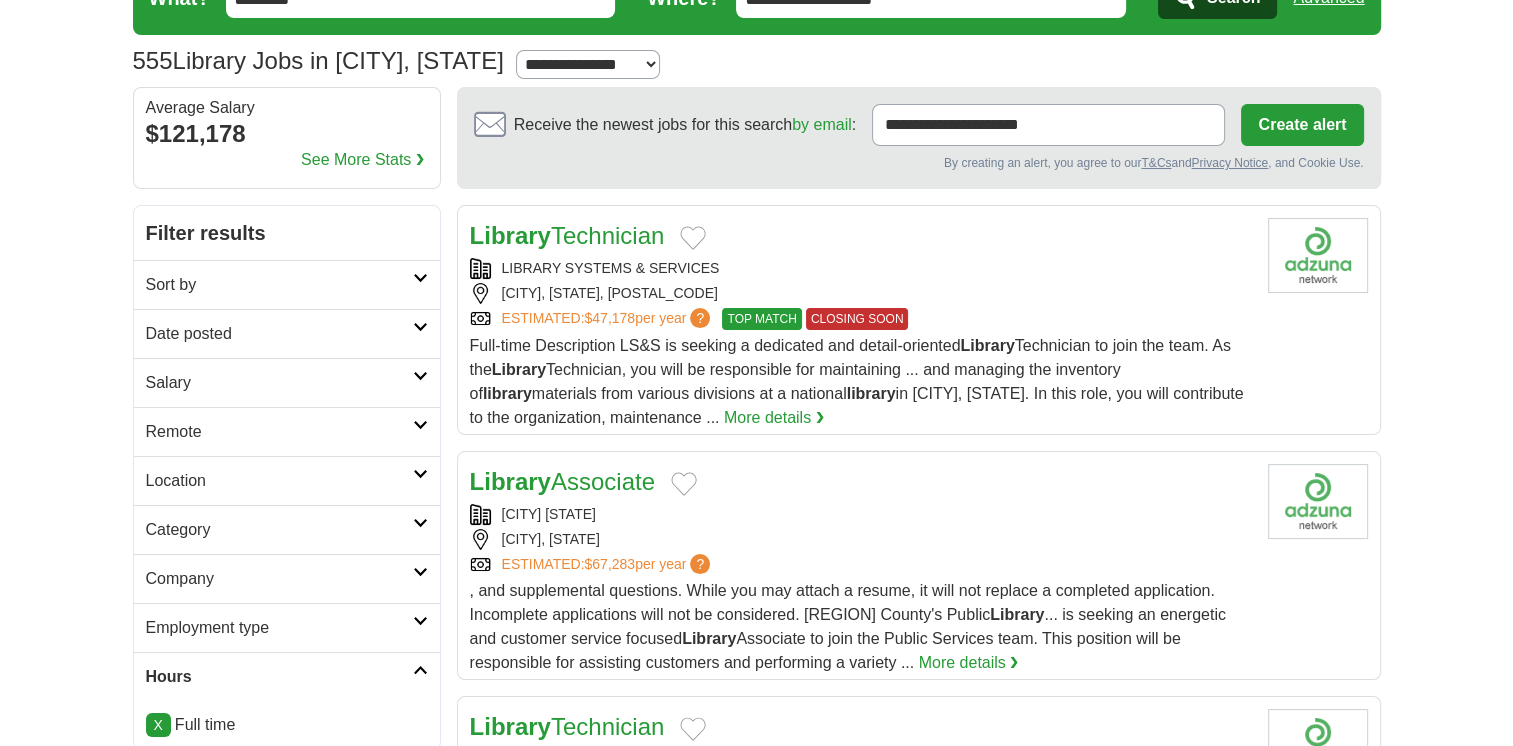 click on "Remote" at bounding box center (287, 431) 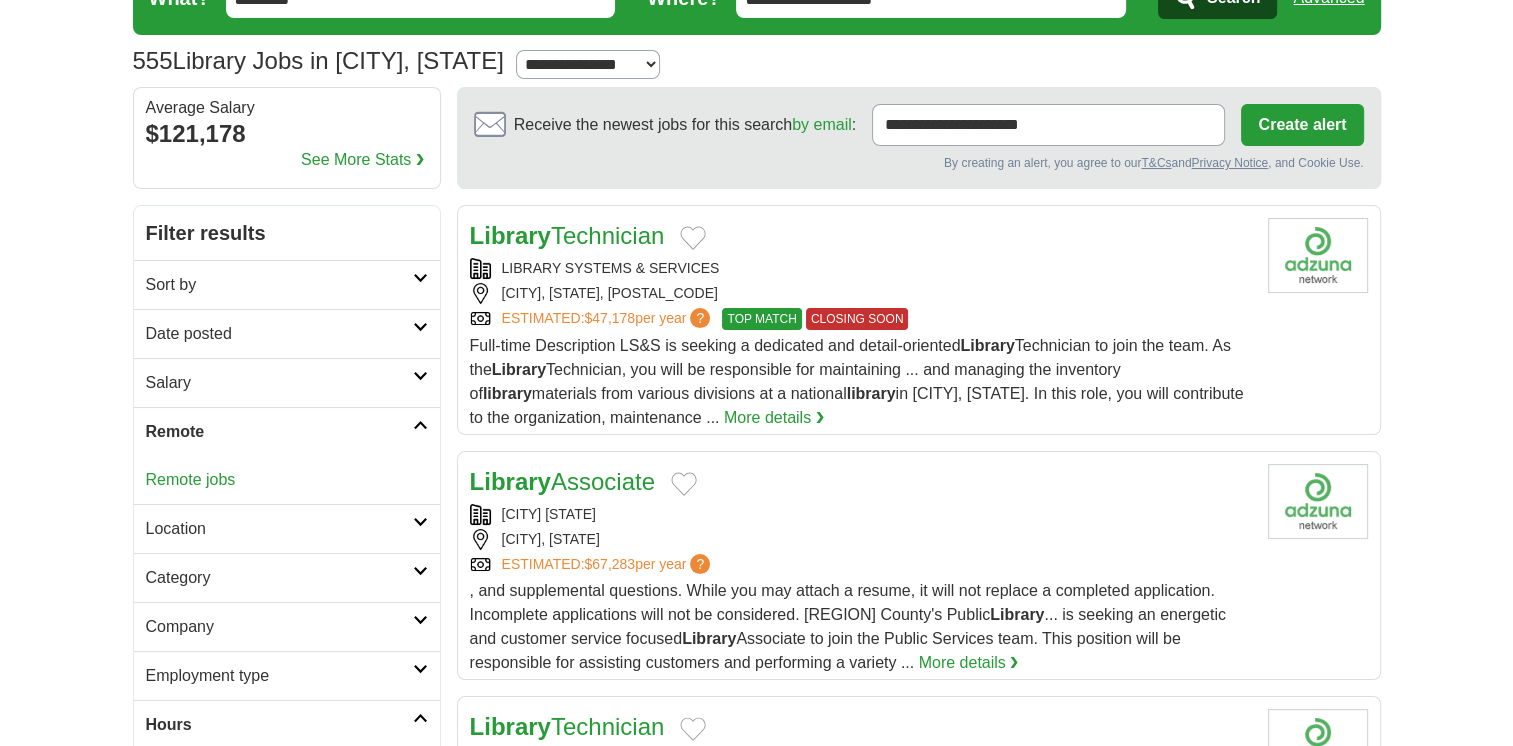 click on "Salary" at bounding box center [279, 383] 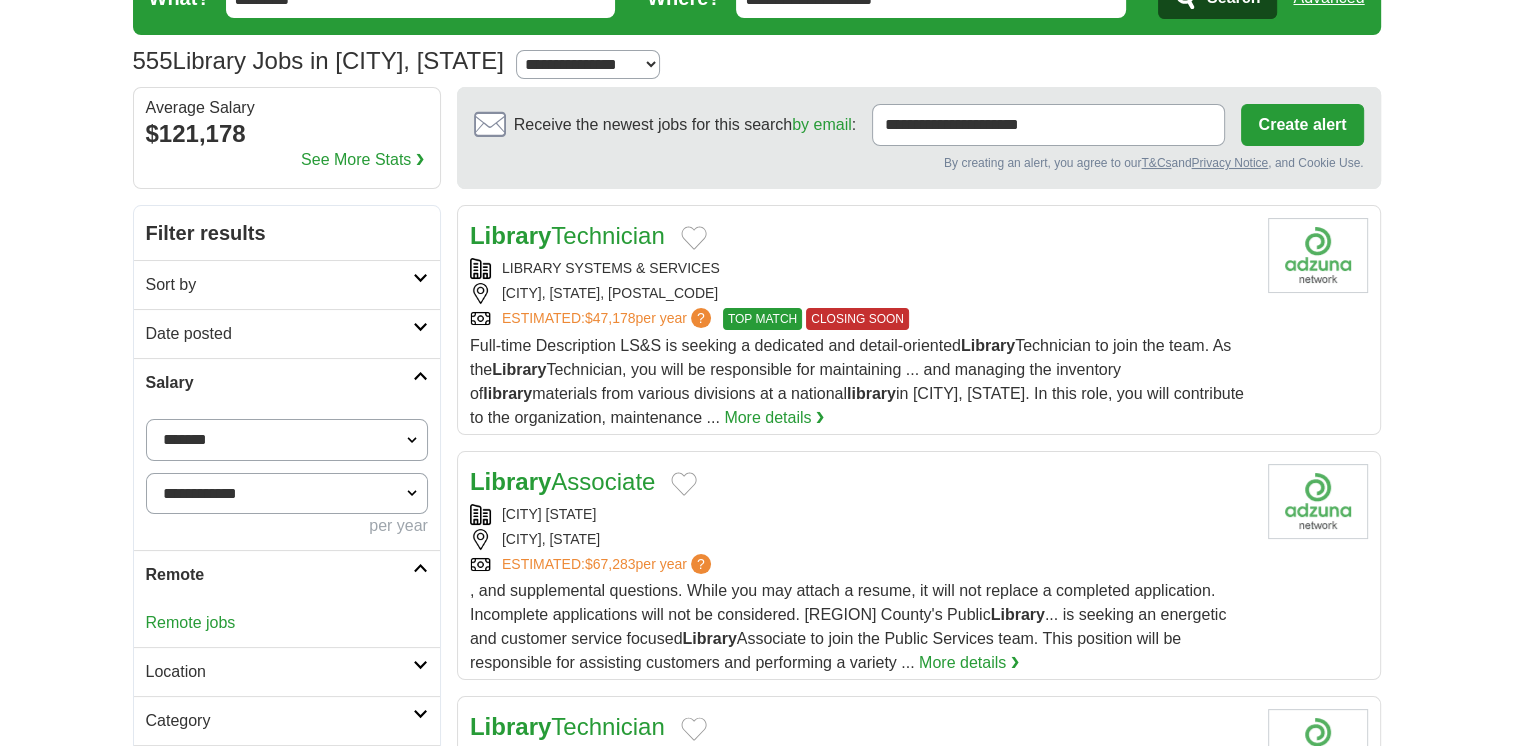 click on "**********" at bounding box center (287, 440) 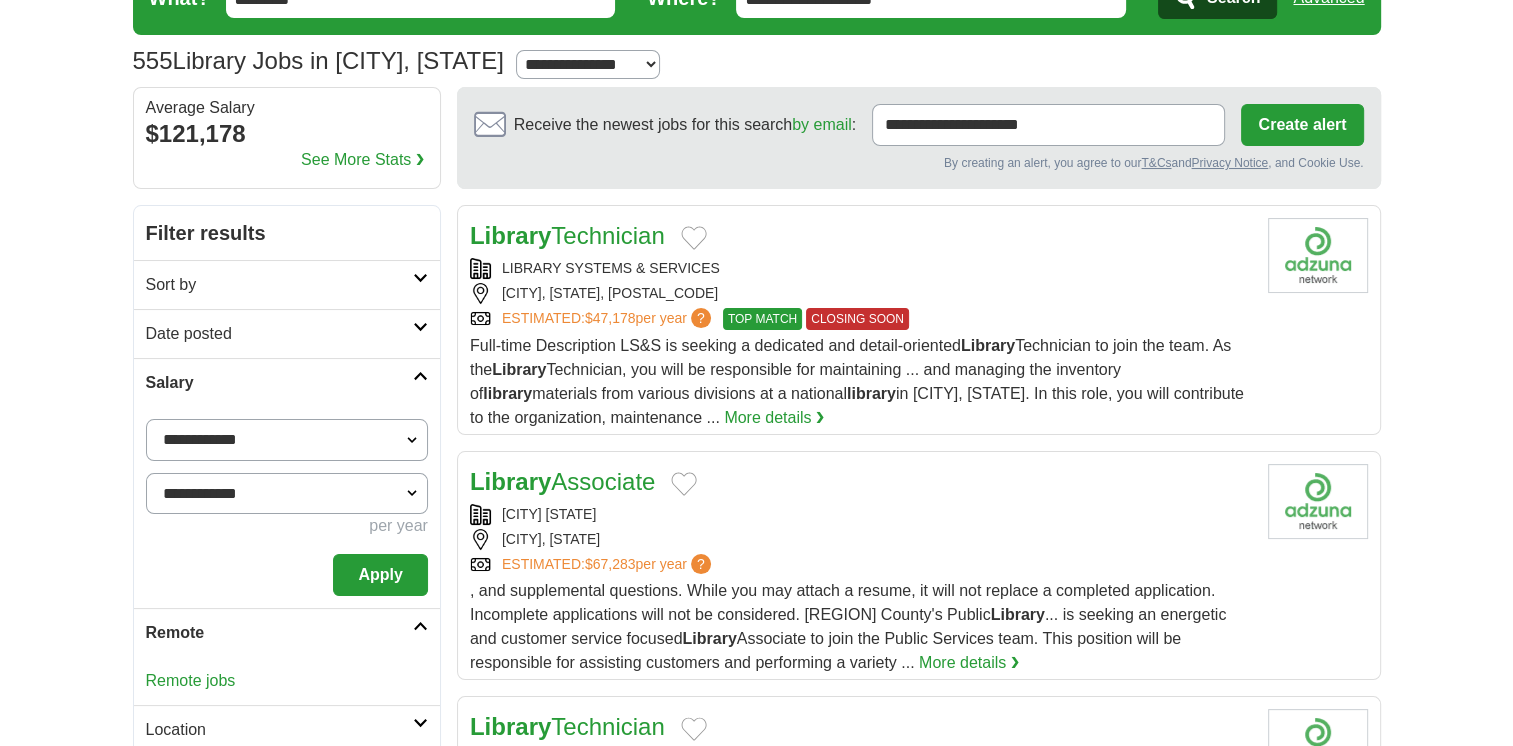 click on "Apply" at bounding box center (380, 575) 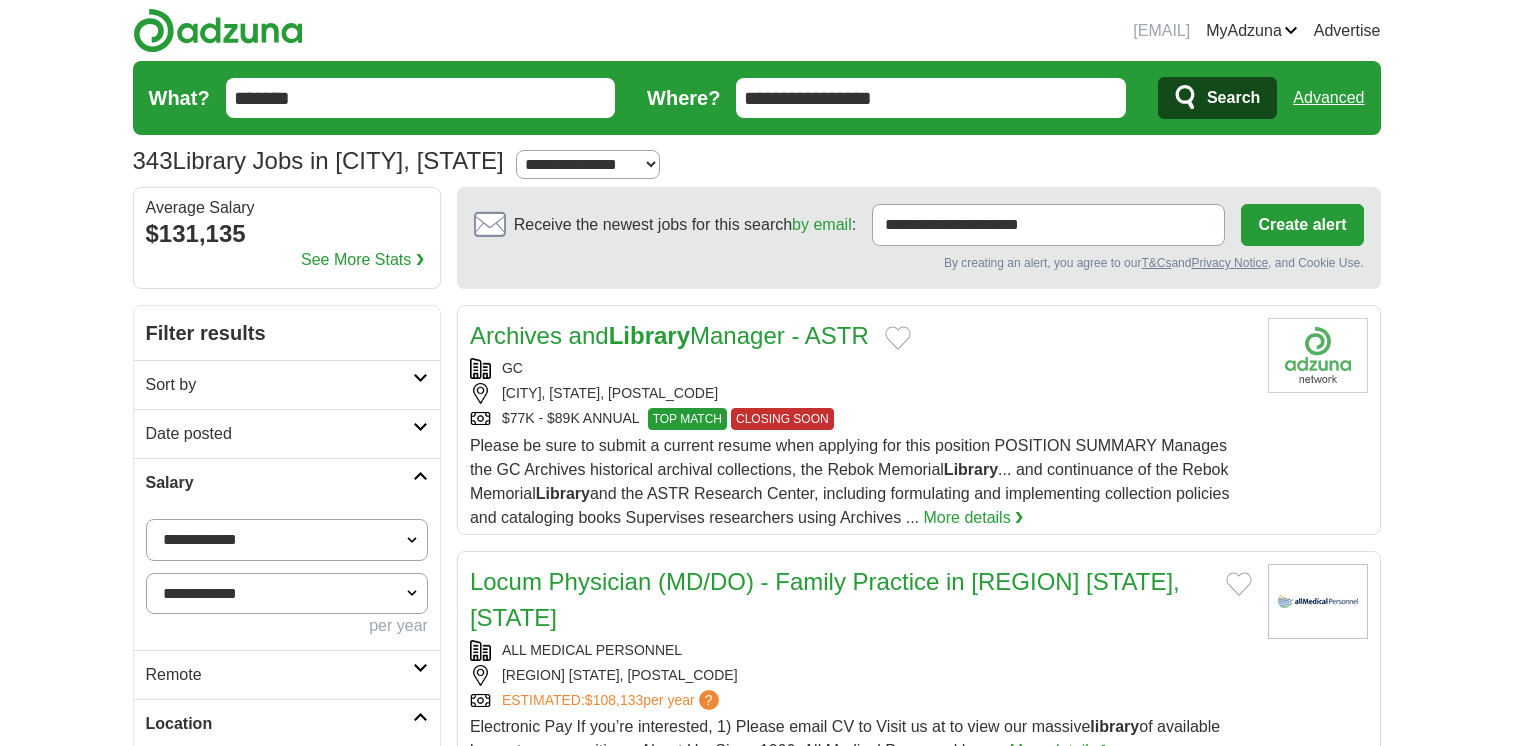 scroll, scrollTop: 0, scrollLeft: 0, axis: both 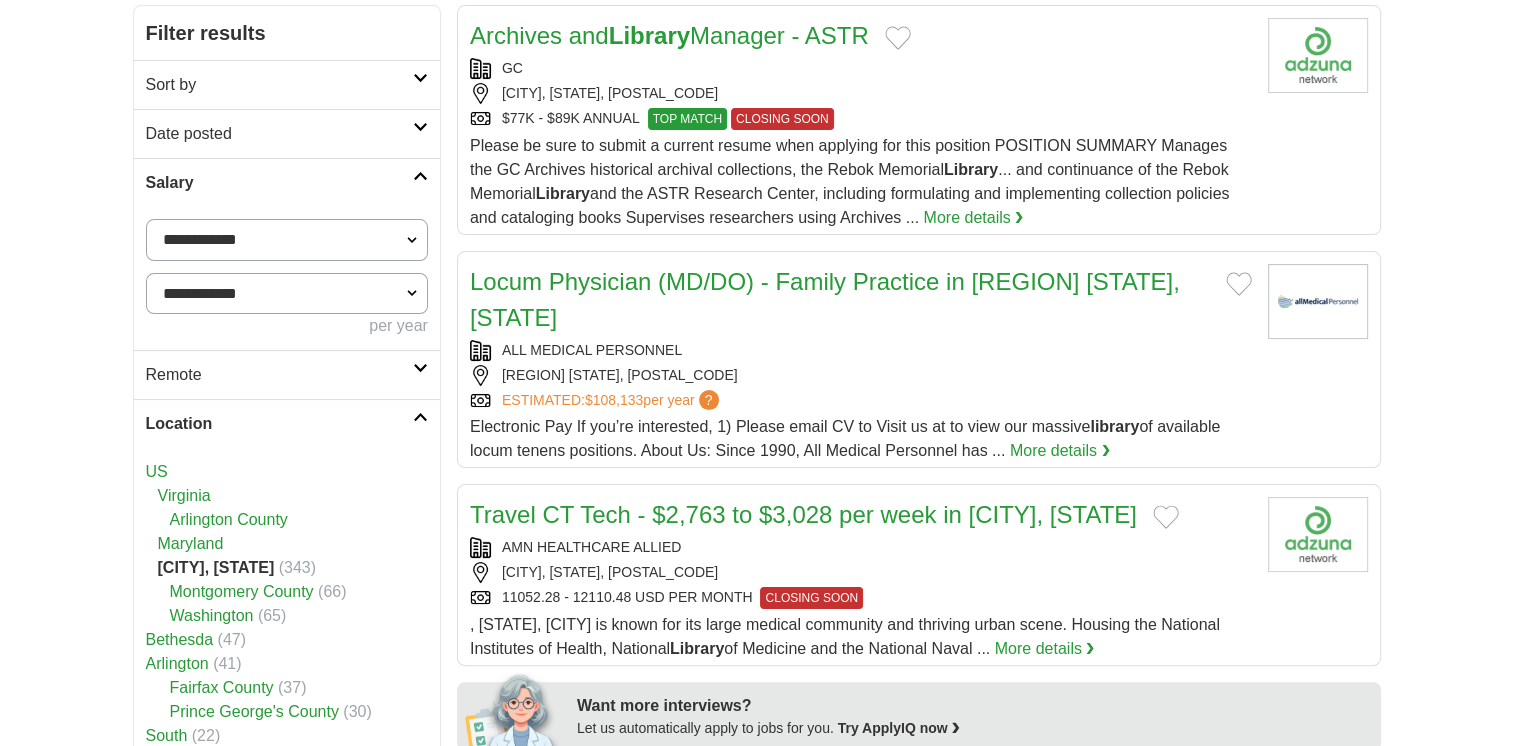 click on "**********" at bounding box center (287, 240) 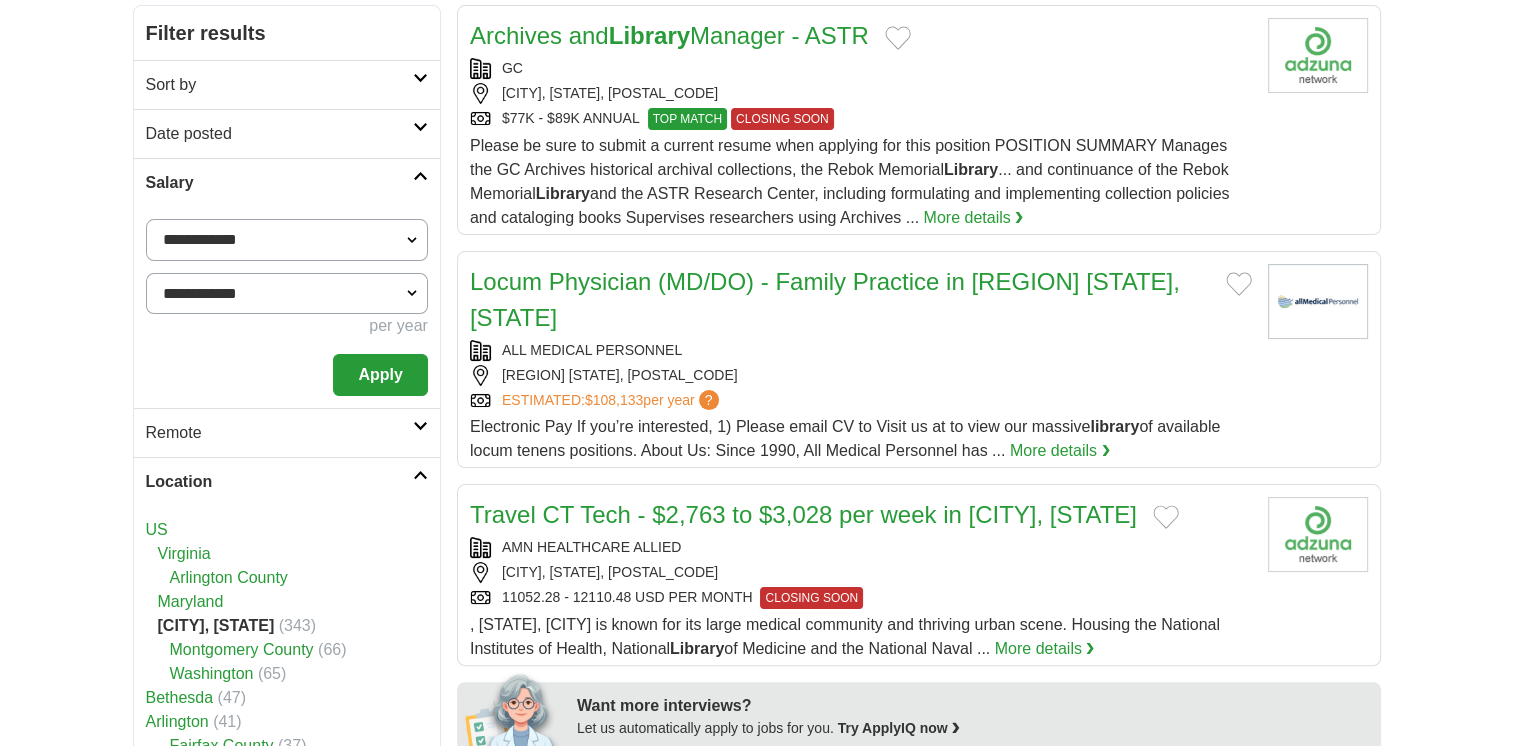 click on "Apply" at bounding box center (380, 375) 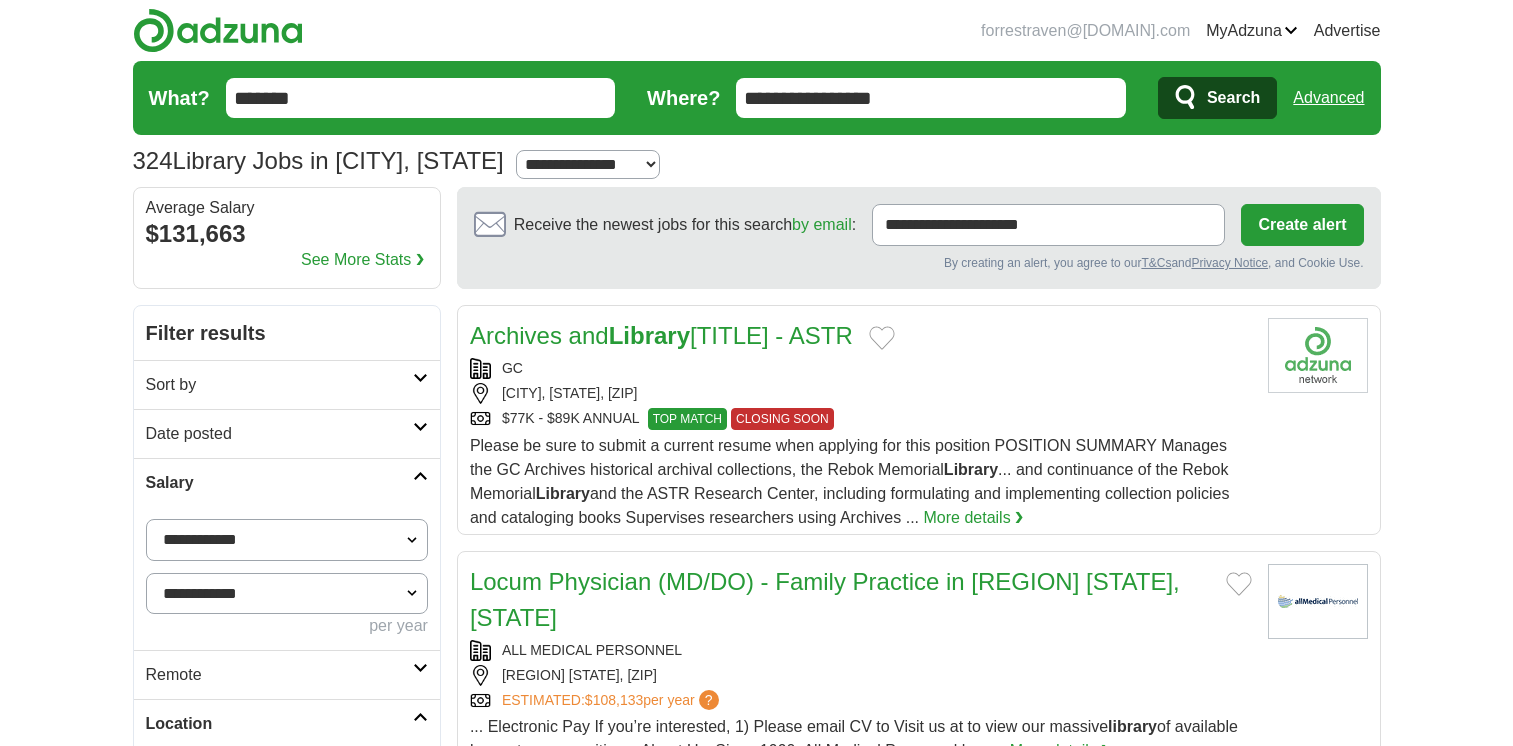 scroll, scrollTop: 0, scrollLeft: 0, axis: both 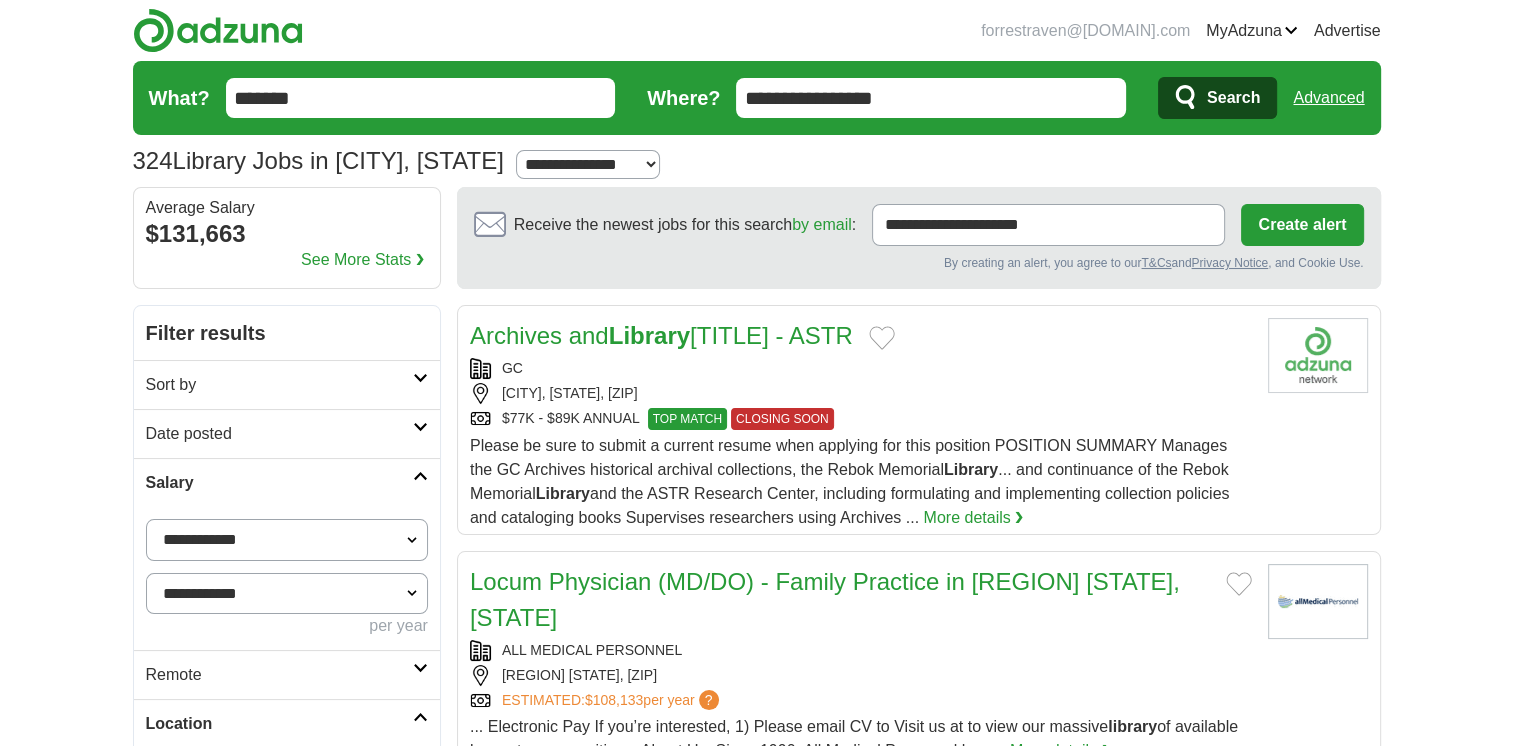 click on "forrestraven@gmail.com
MyAdzuna
Alerts
Favorites
Resumes
ApplyIQ
Preferences
Posted jobs
Logout
Advertise
324
Library Jobs in Washington, D.C.
from $85,000
Salary
Select a salary range
Salary from
from $10,000
from $20,000" at bounding box center [756, 1693] 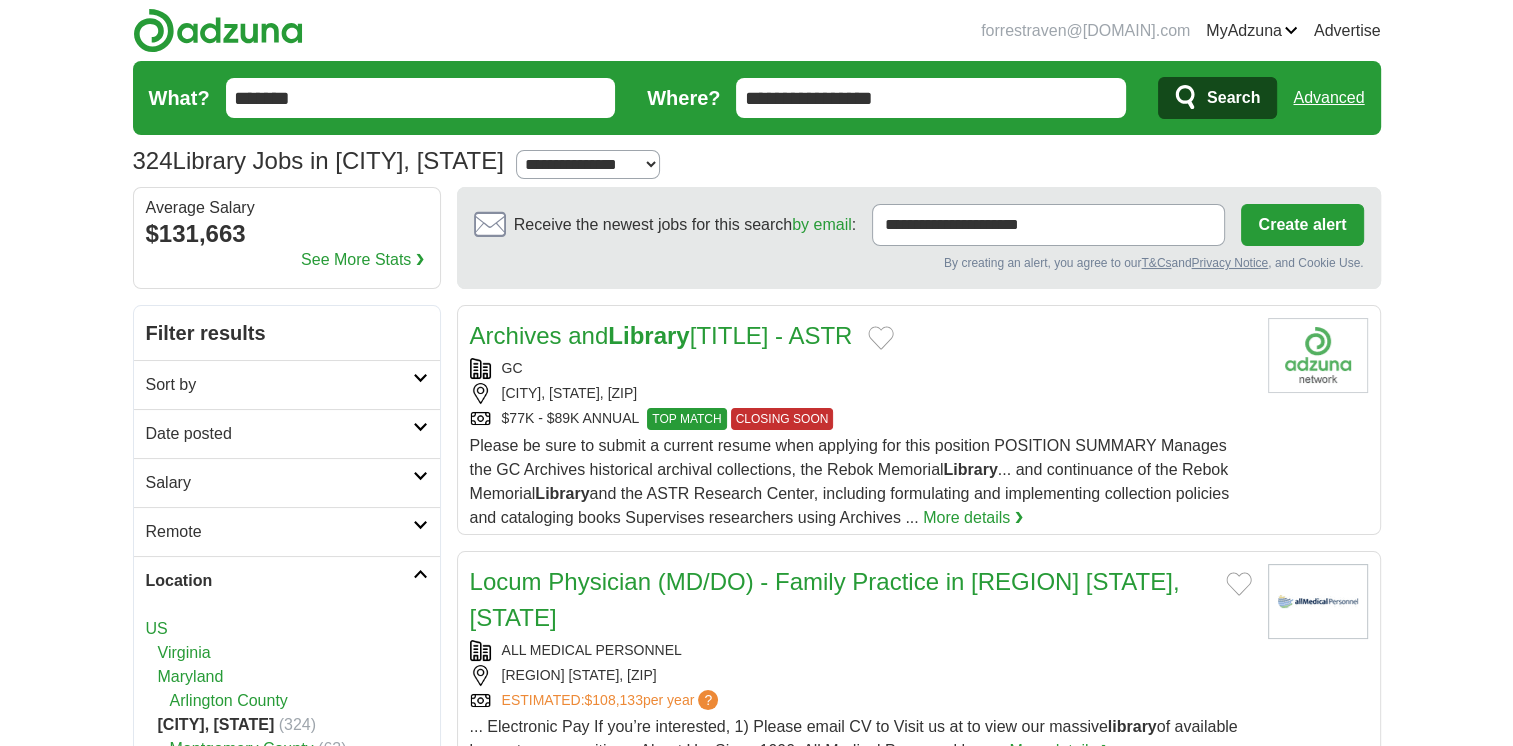 click on "Sort by" at bounding box center (279, 385) 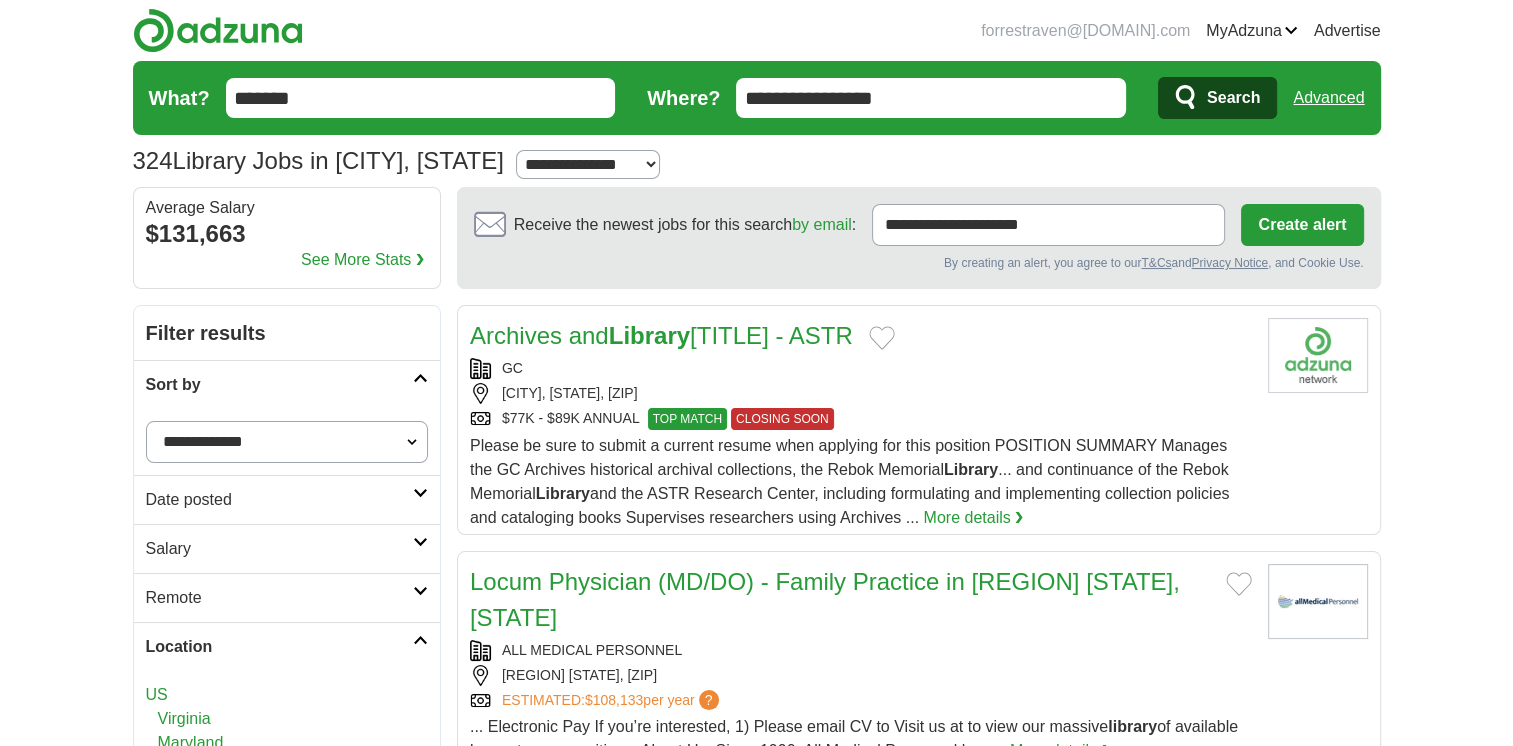 click on "Sort by" at bounding box center [279, 385] 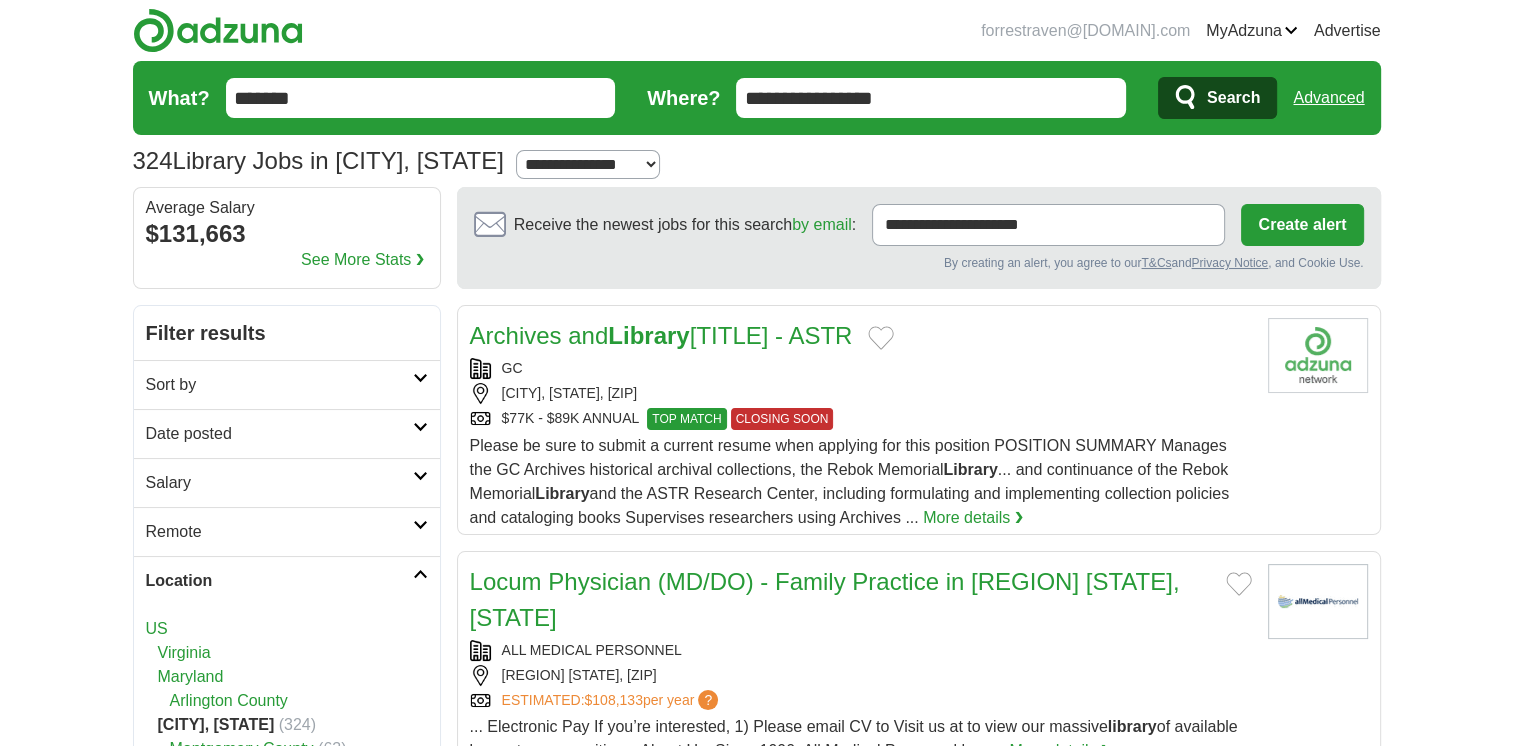 click on "forrestraven@gmail.com
MyAdzuna
Alerts
Favorites
Resumes
ApplyIQ
Preferences
Posted jobs
Logout
Advertise
324
Library Jobs in Washington, D.C.
from $85,000
Salary
Select a salary range
Salary from
from $10,000
from $20,000" at bounding box center [756, 1693] 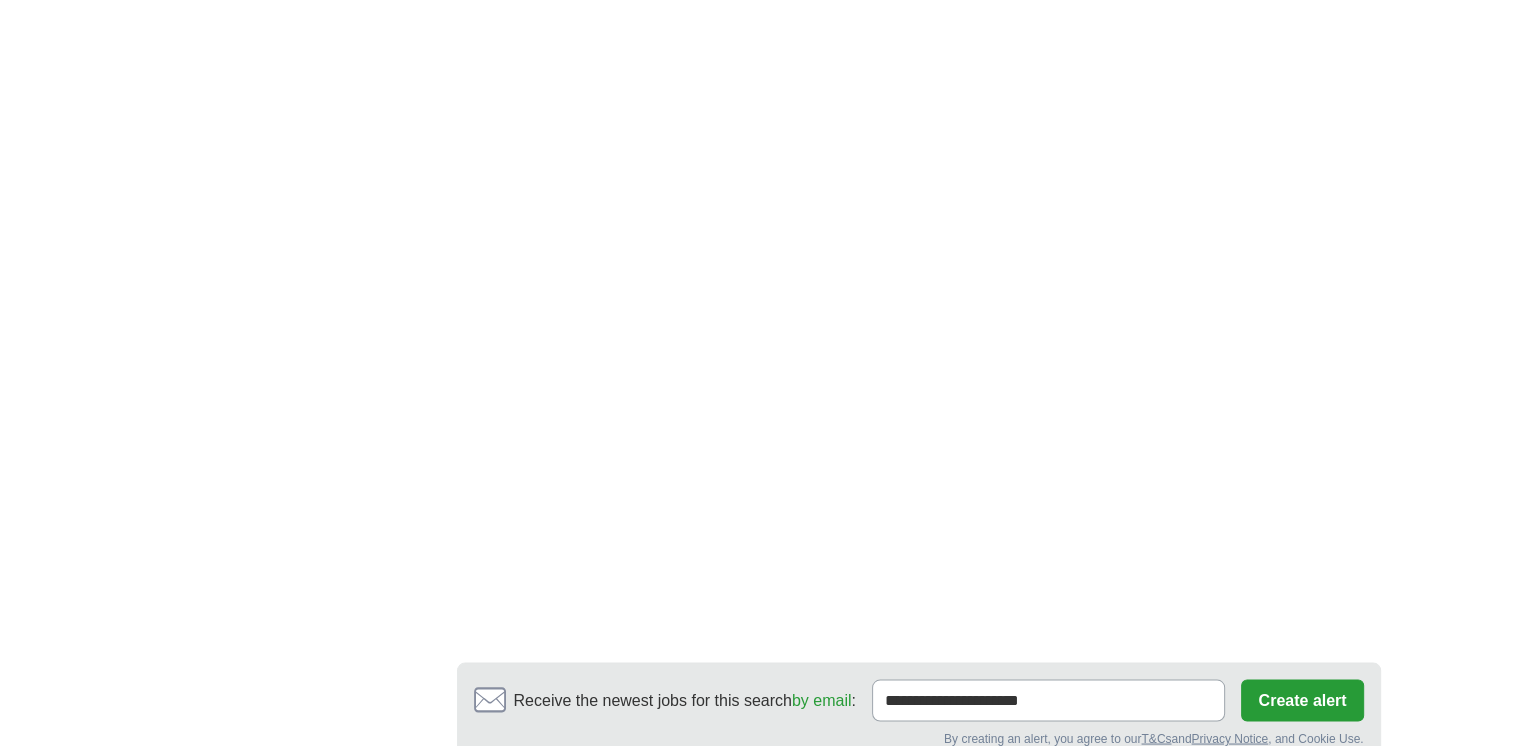 scroll, scrollTop: 3600, scrollLeft: 0, axis: vertical 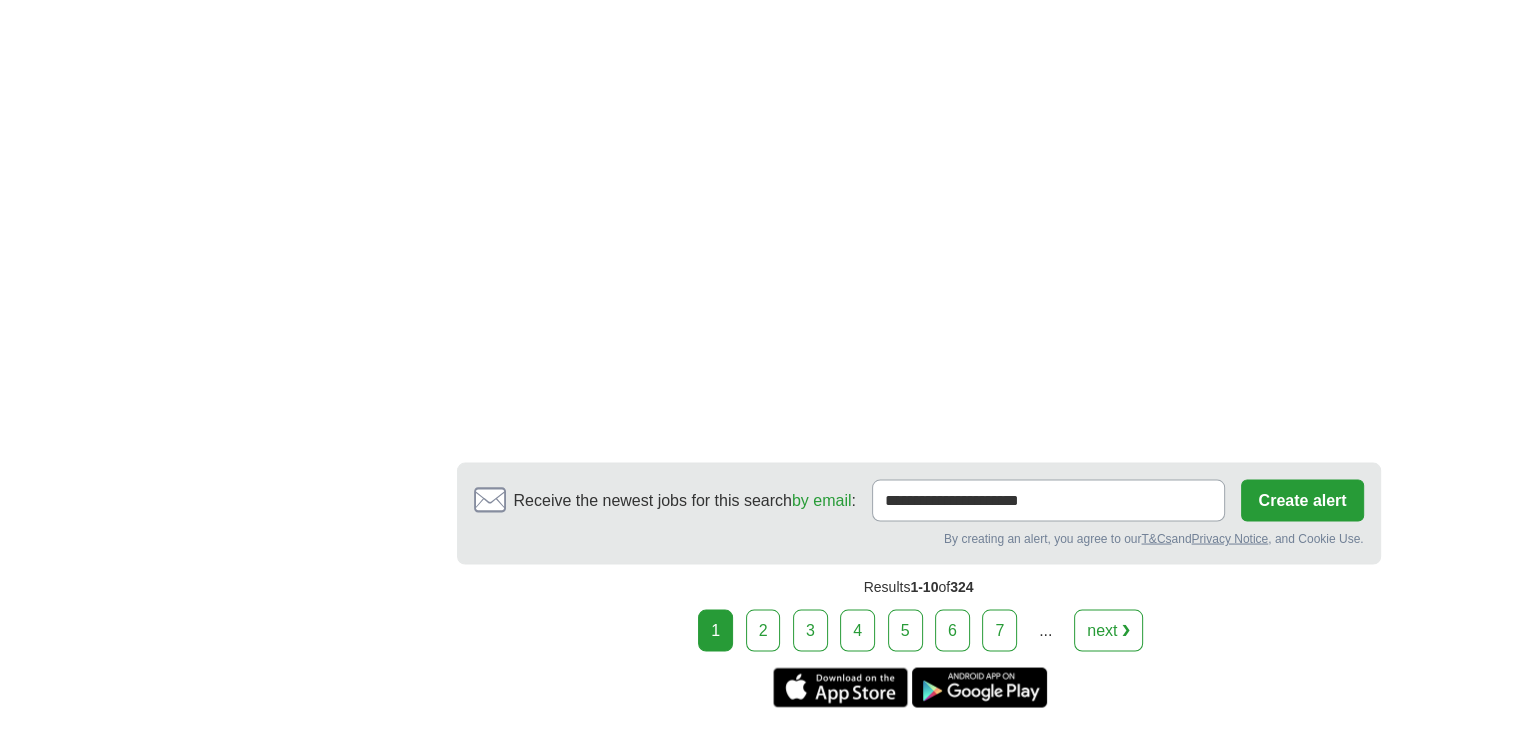 click on "2" at bounding box center [763, 630] 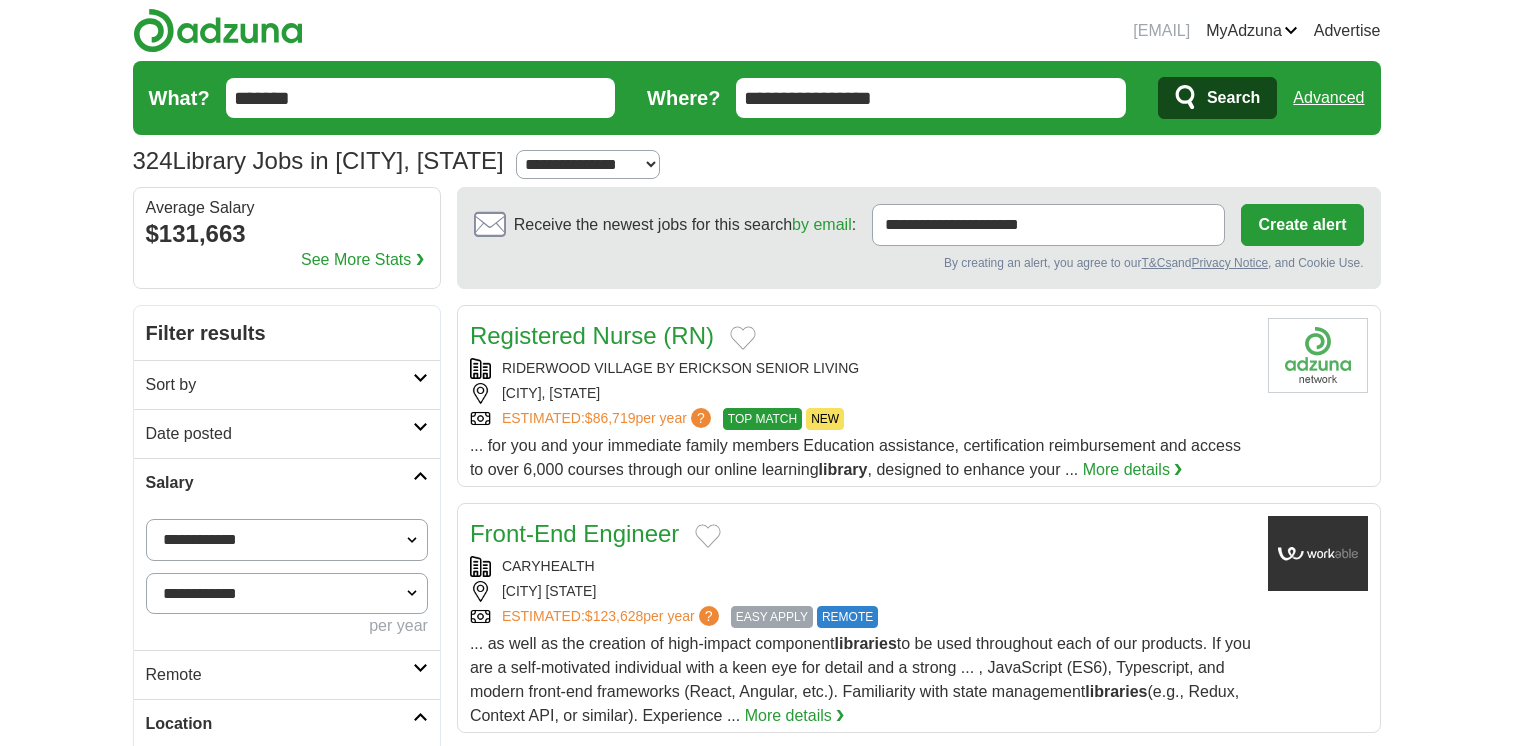 scroll, scrollTop: 0, scrollLeft: 0, axis: both 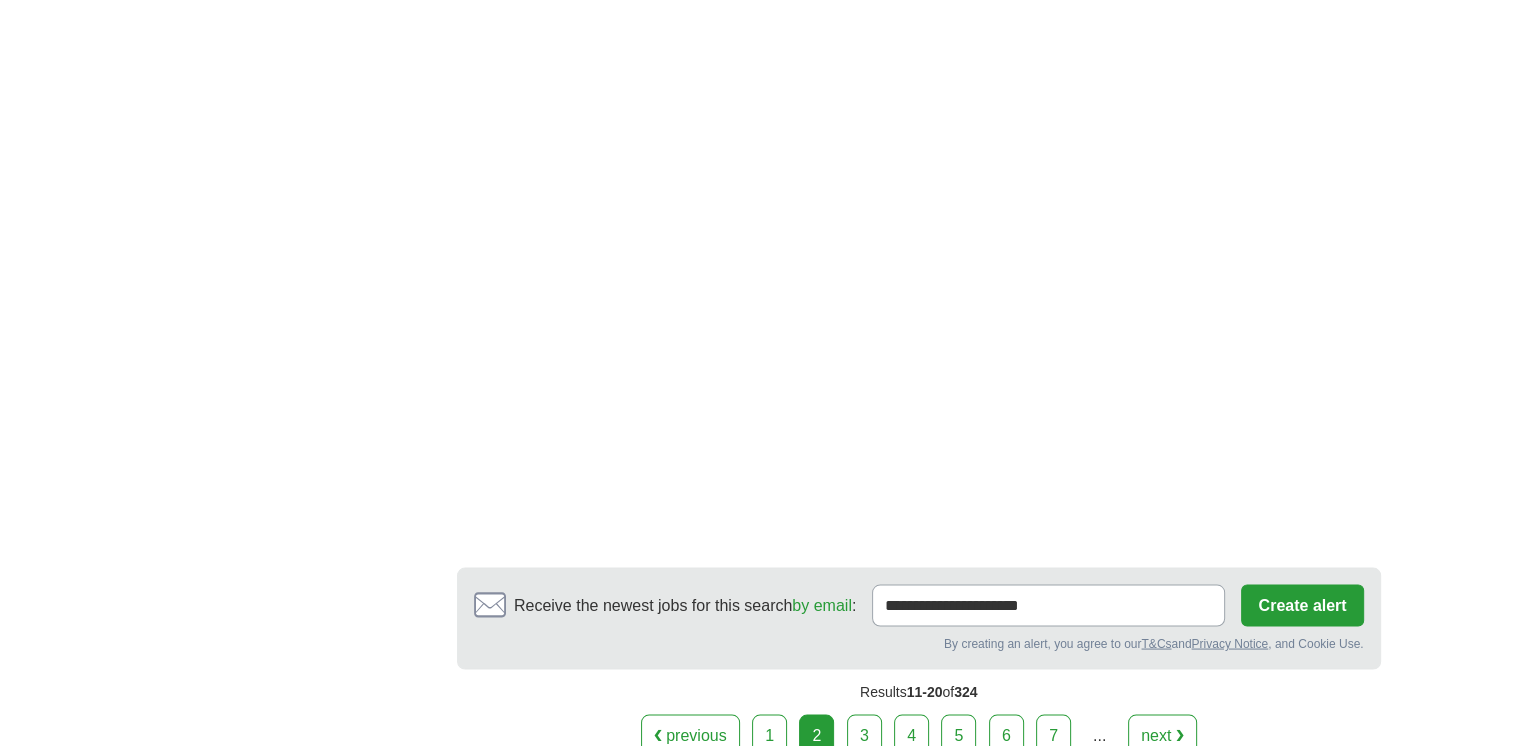 click on "3" at bounding box center (864, 735) 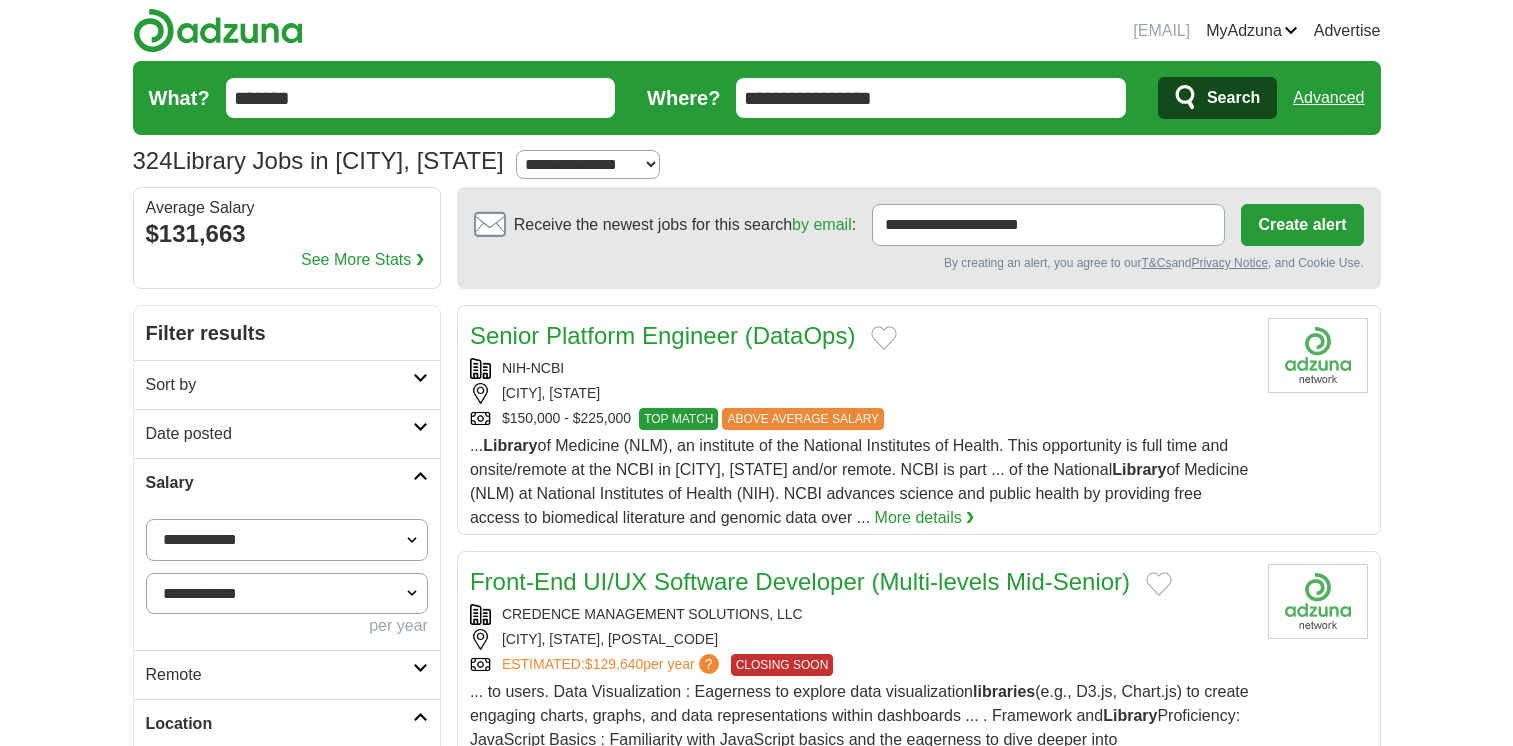 scroll, scrollTop: 0, scrollLeft: 0, axis: both 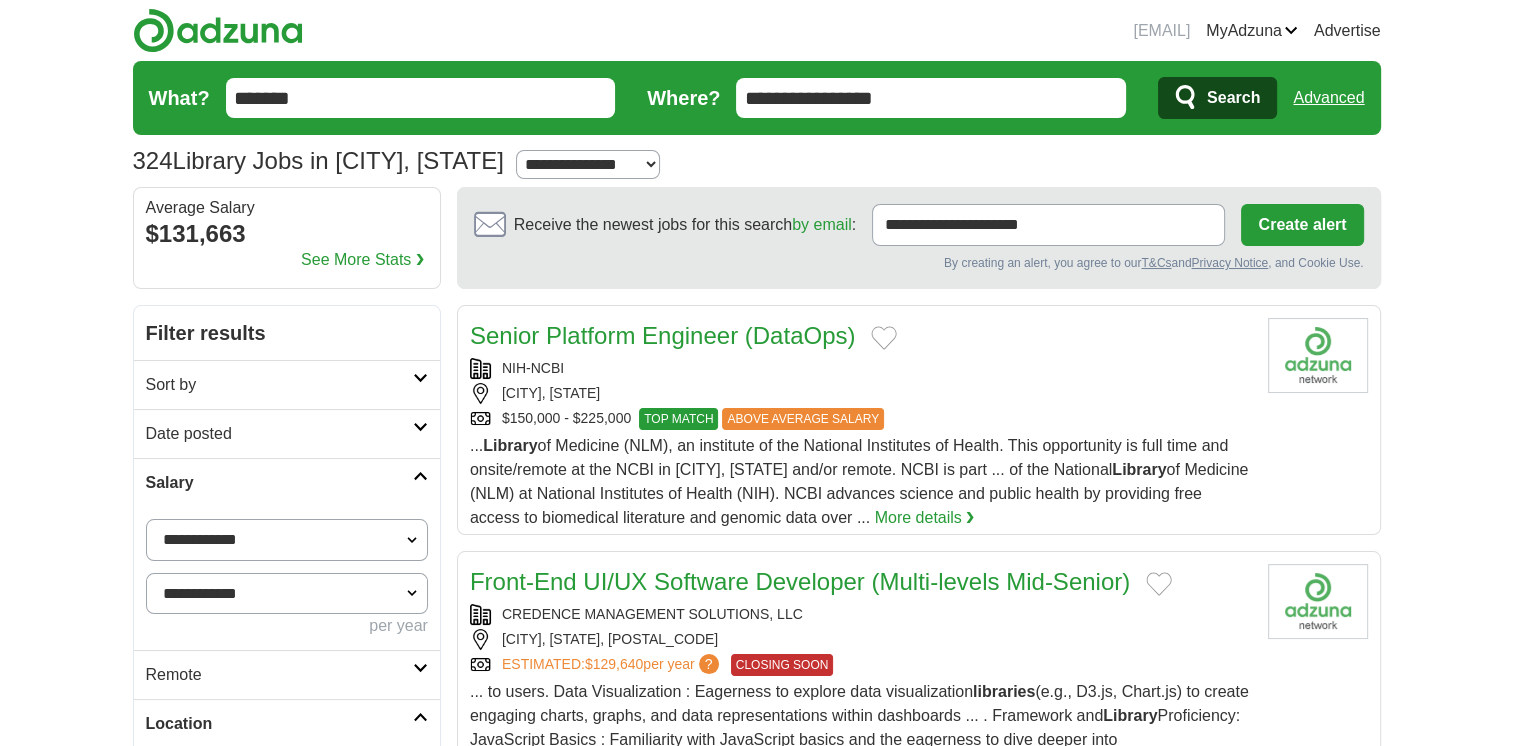 click on "**********" at bounding box center [588, 164] 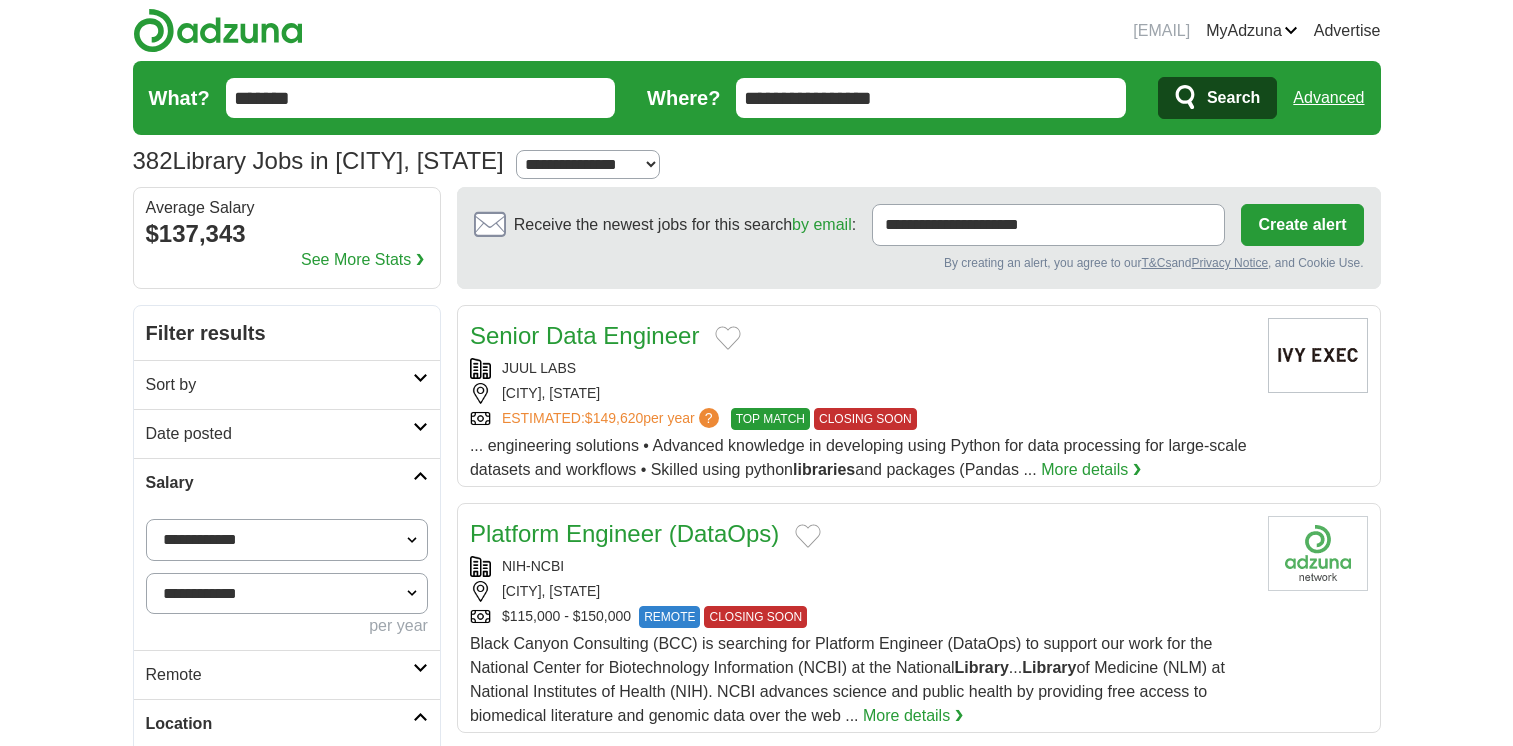 scroll, scrollTop: 0, scrollLeft: 0, axis: both 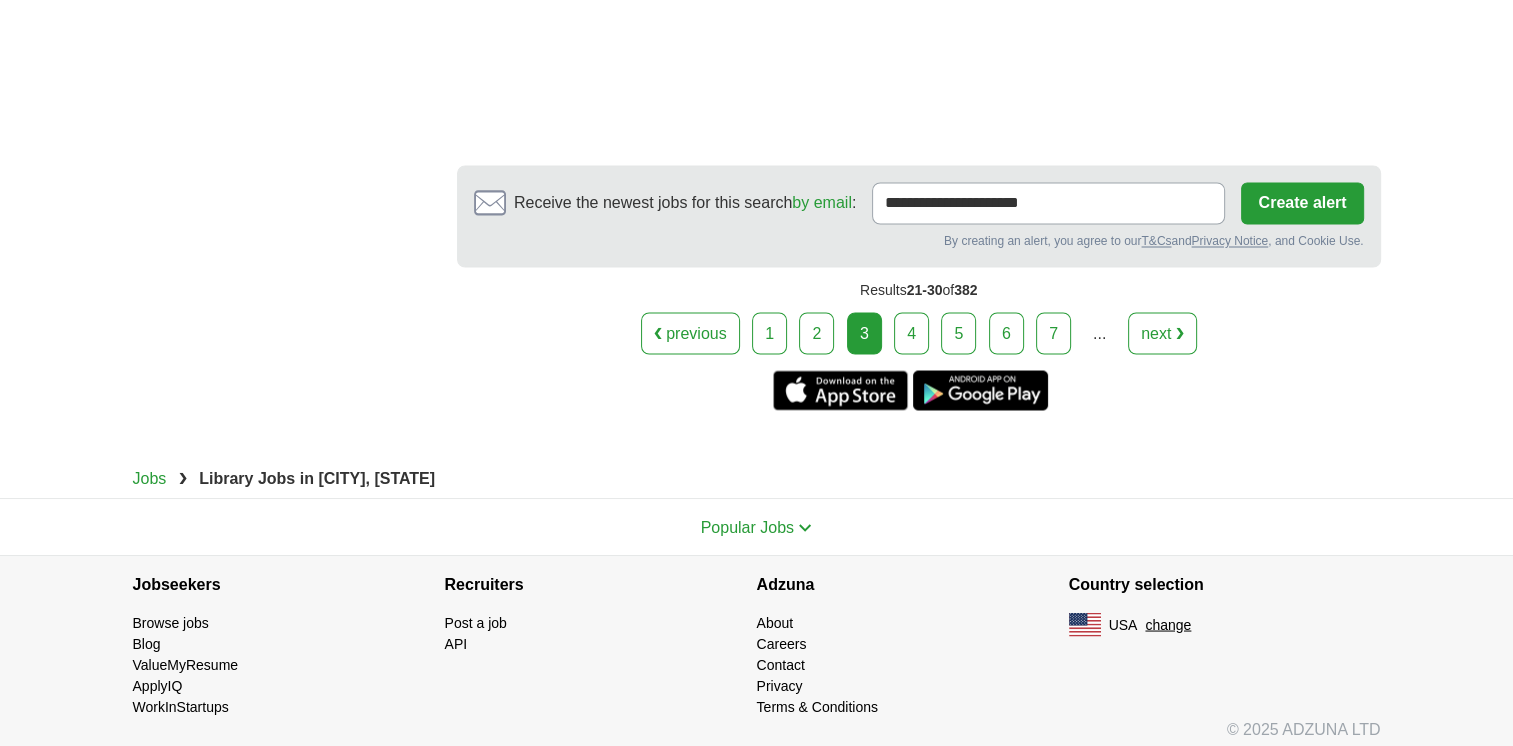 click on "1" at bounding box center (769, 333) 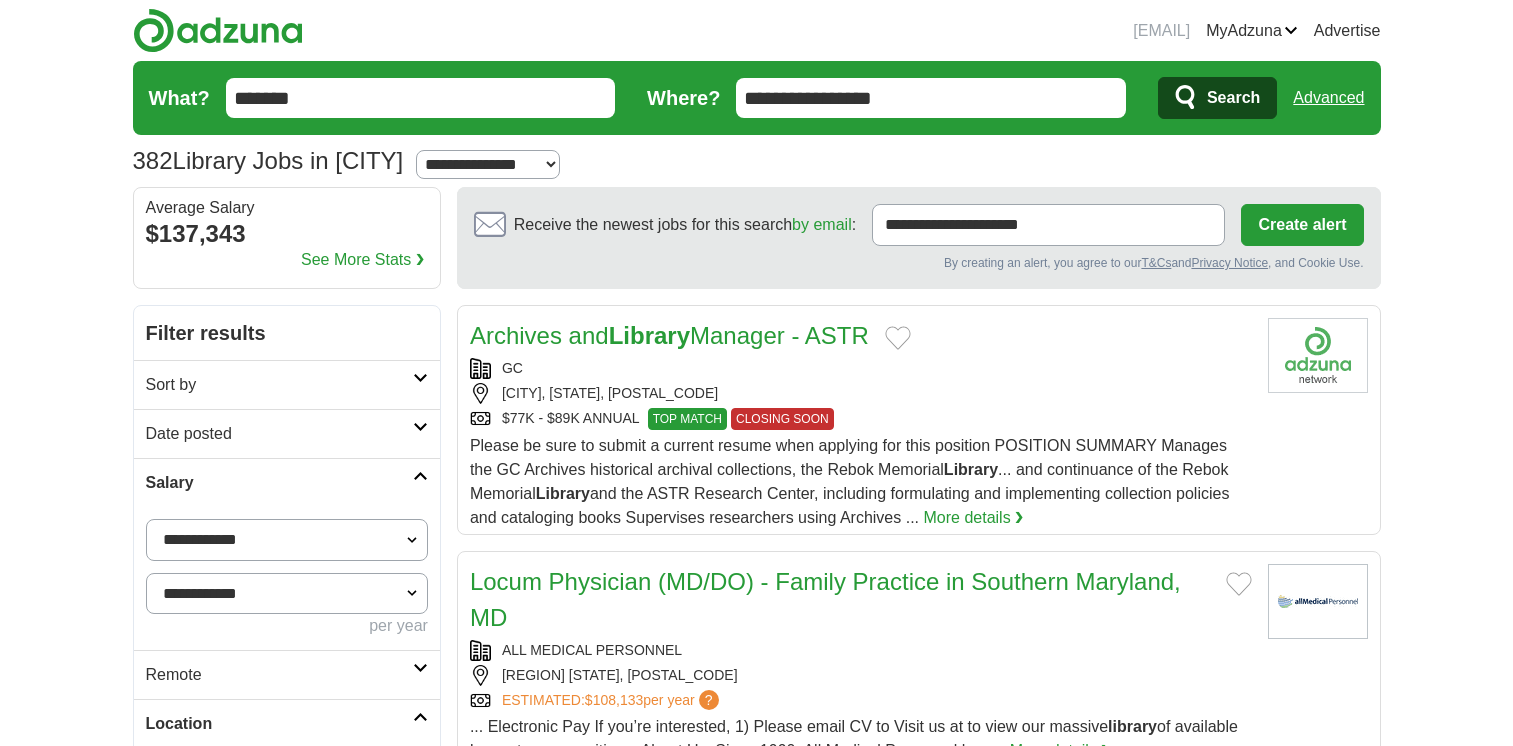 scroll, scrollTop: 0, scrollLeft: 0, axis: both 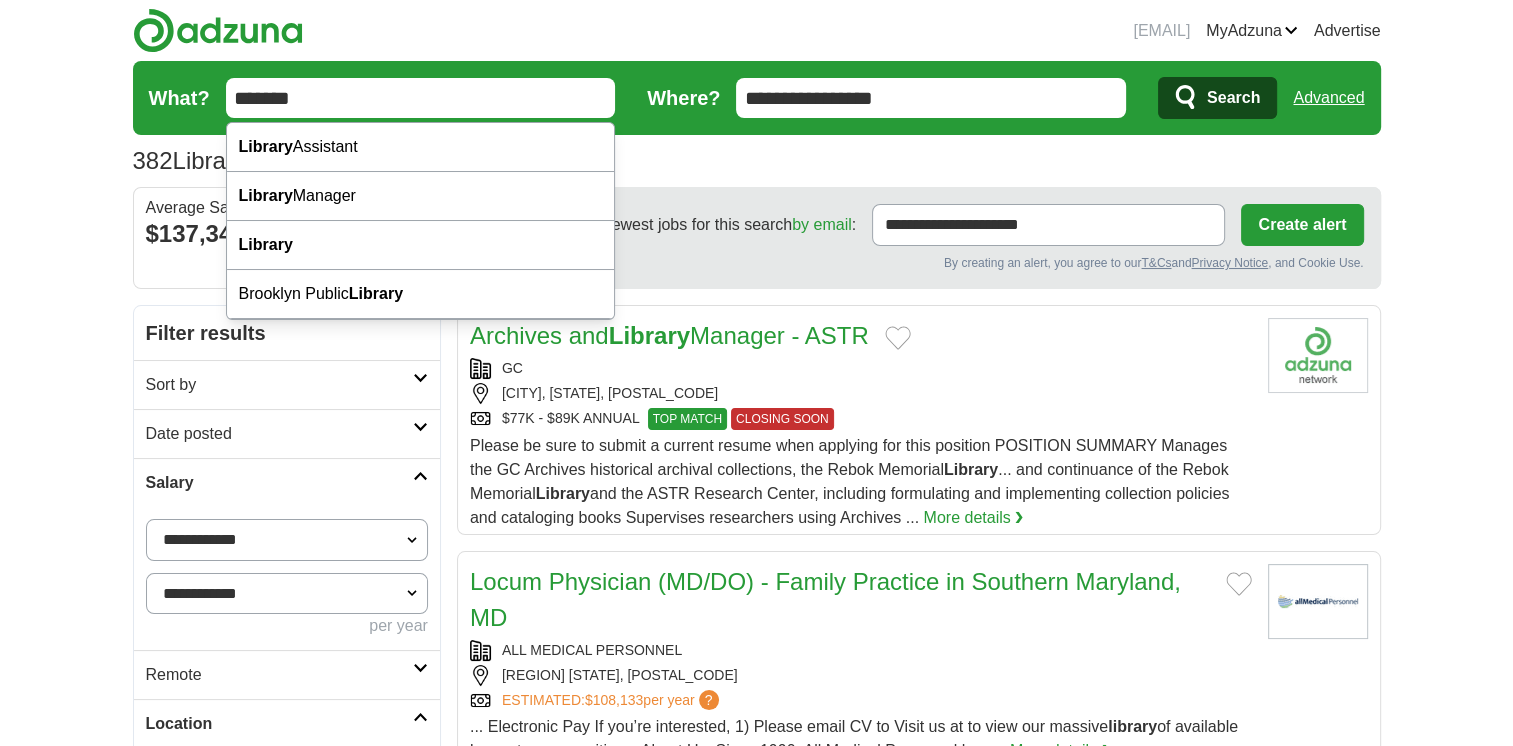 click on "*******" at bounding box center [421, 98] 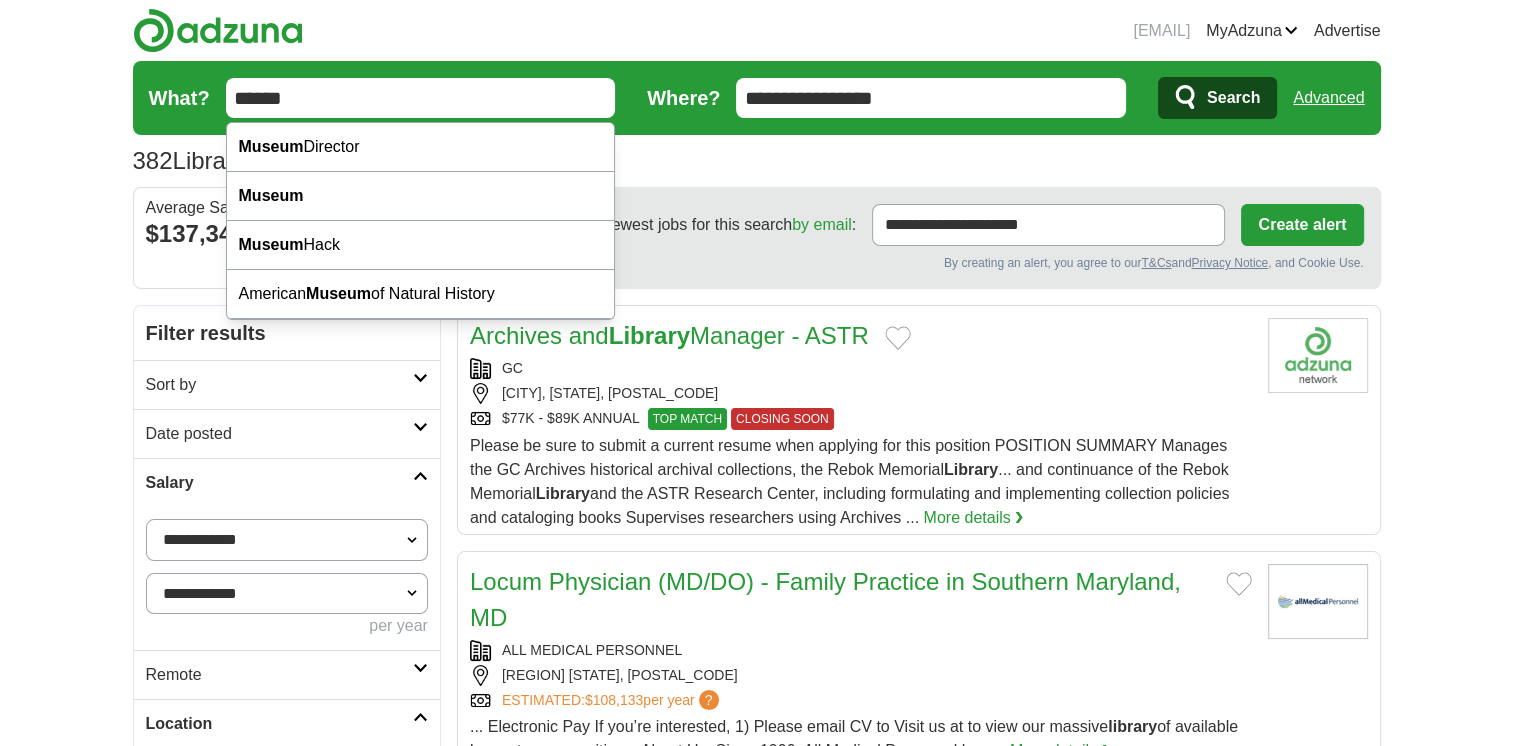 type on "******" 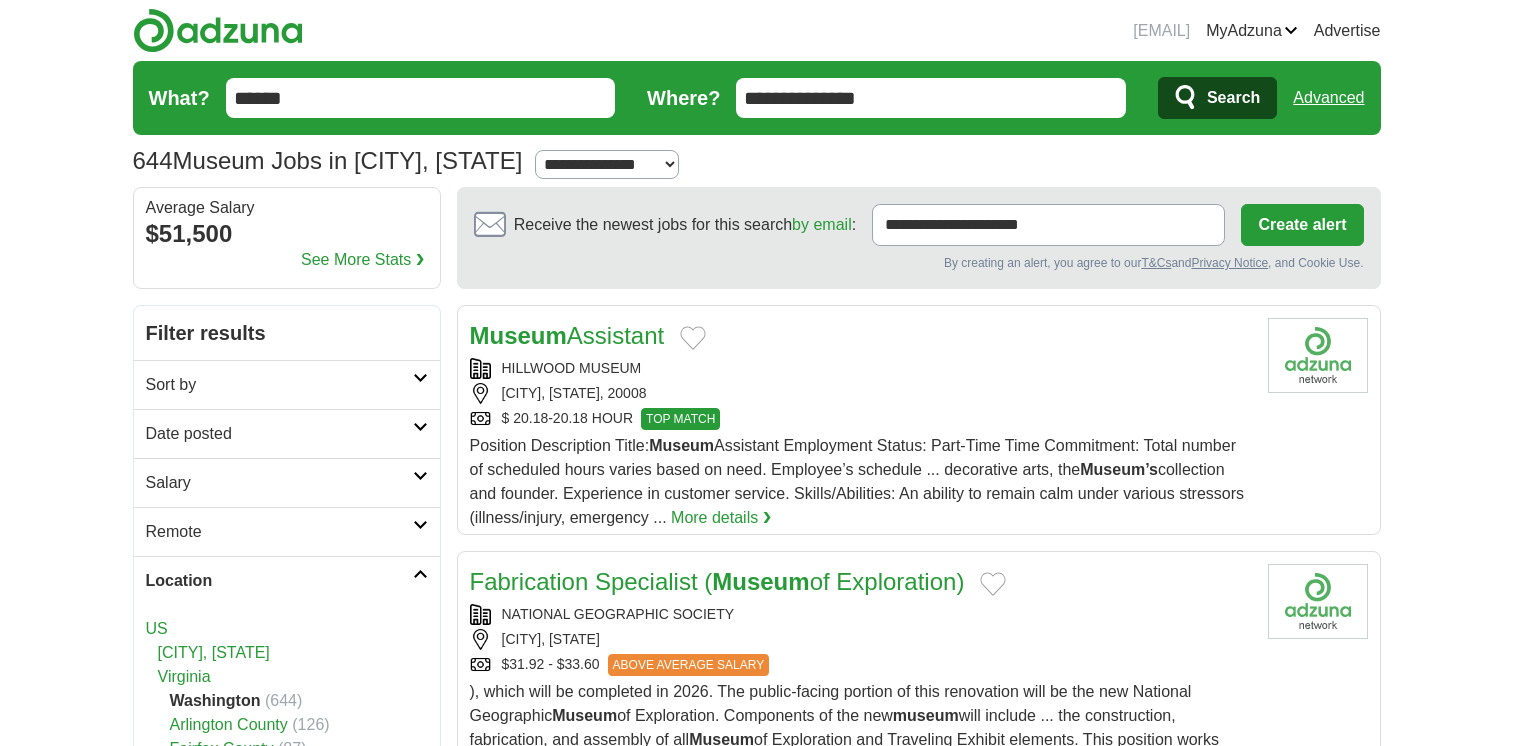 scroll, scrollTop: 0, scrollLeft: 0, axis: both 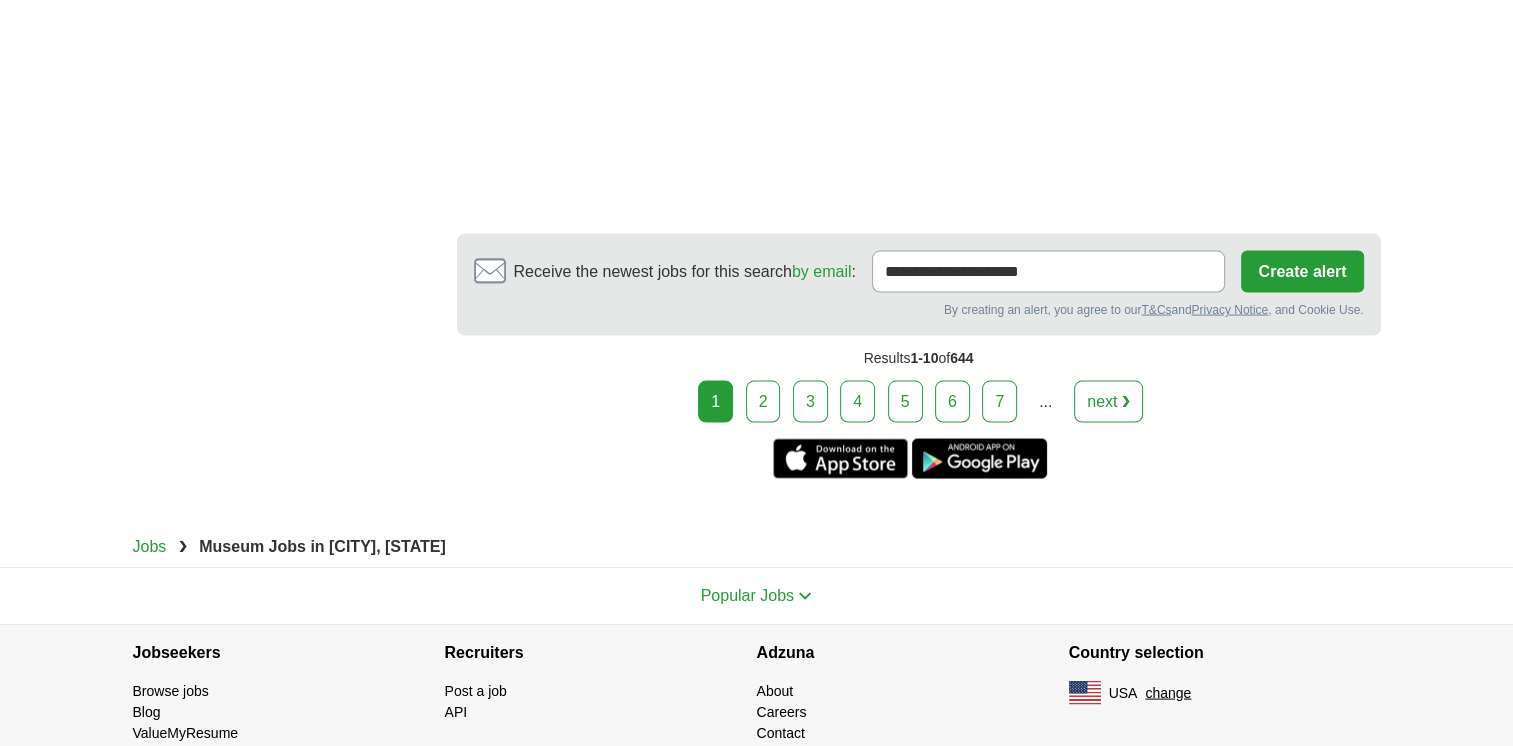 click on "2" at bounding box center [763, 402] 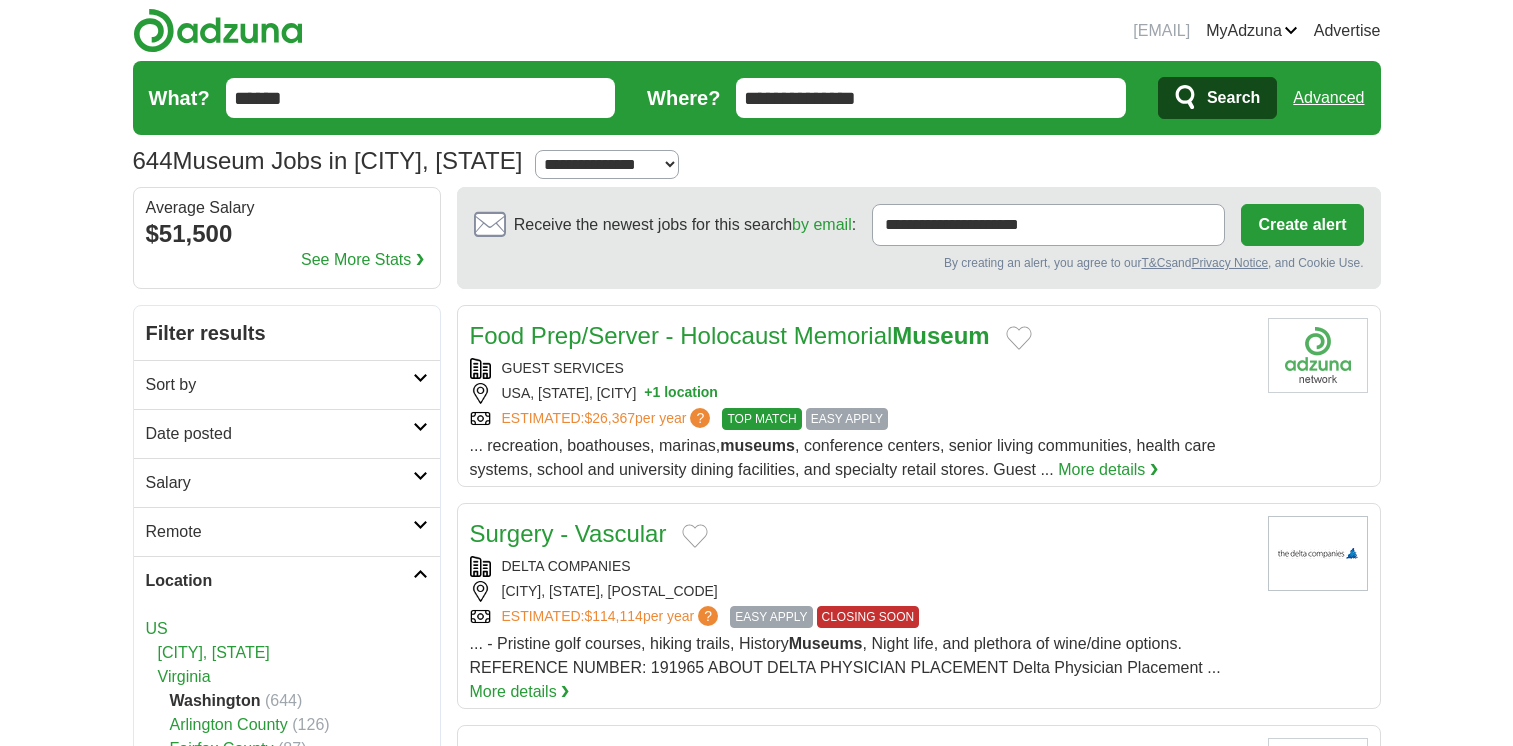 scroll, scrollTop: 0, scrollLeft: 0, axis: both 